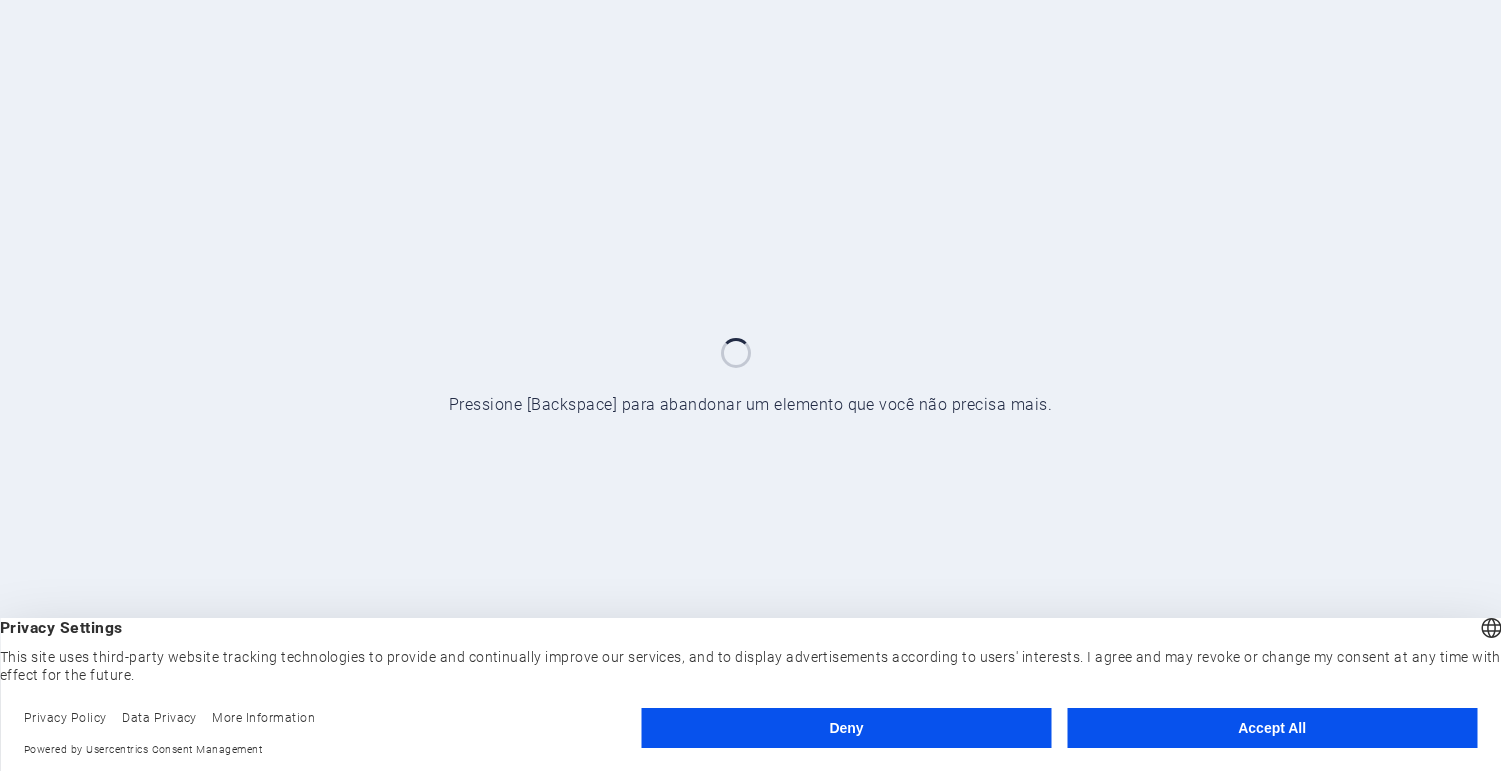 scroll, scrollTop: 0, scrollLeft: 0, axis: both 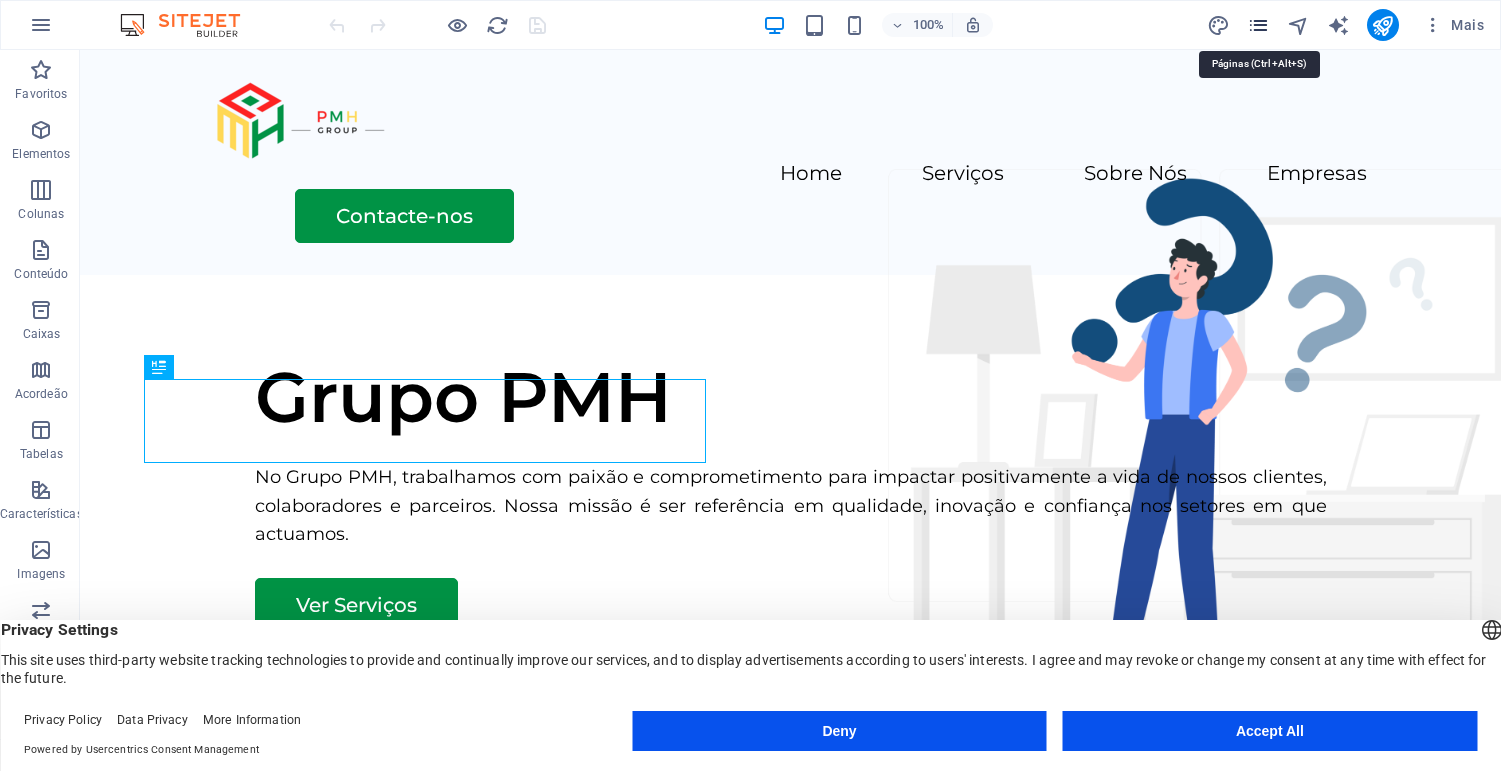 click at bounding box center (1258, 25) 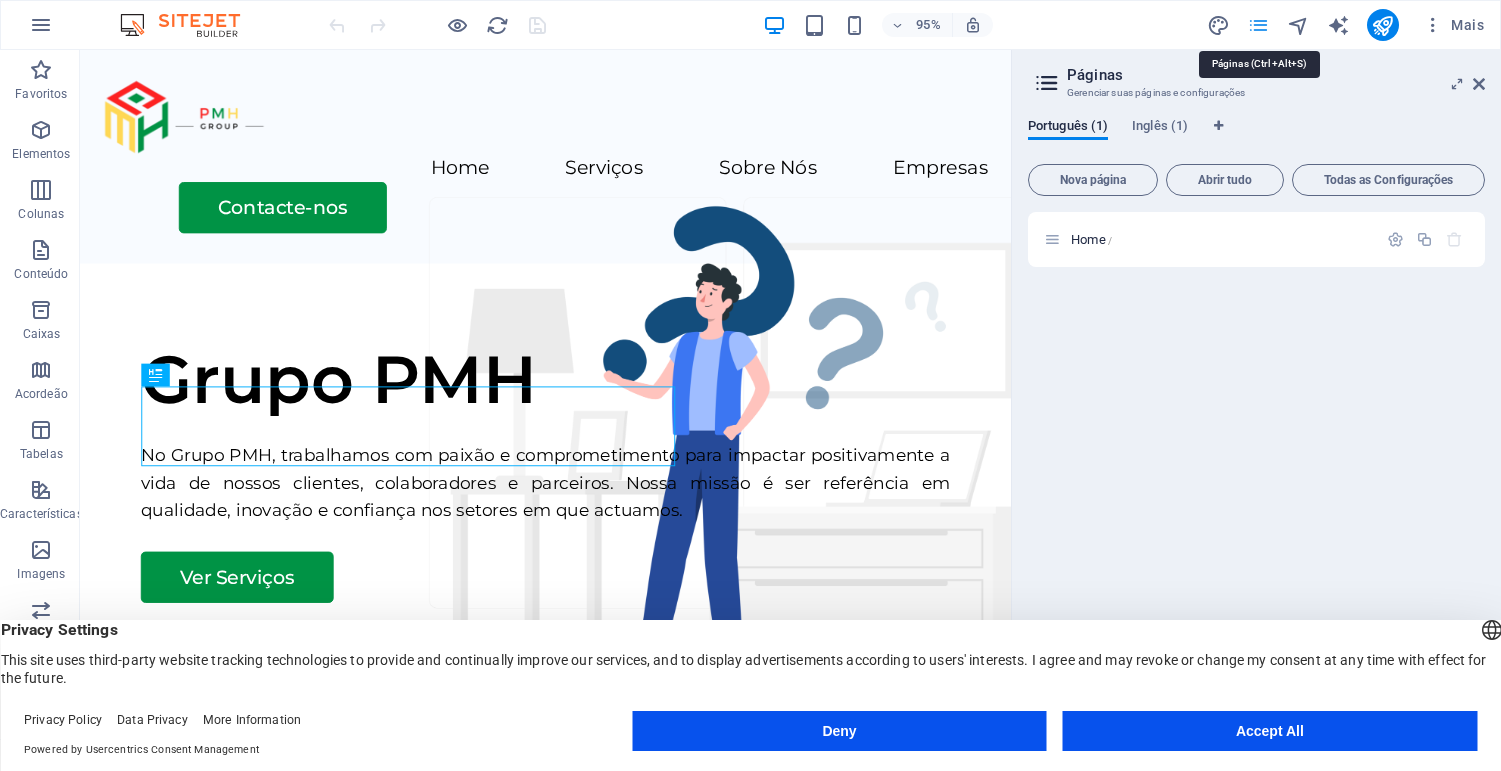 click at bounding box center [1258, 25] 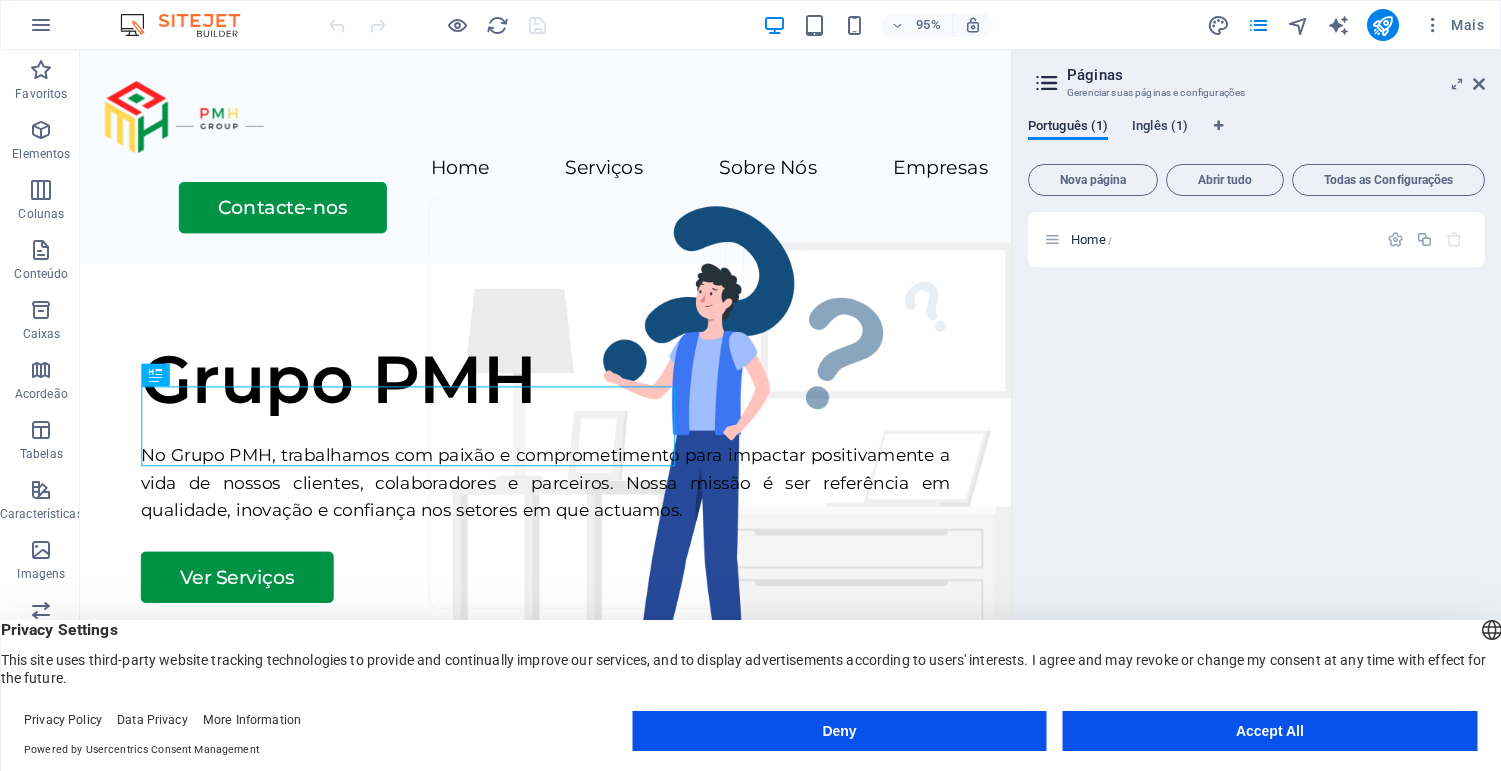 click on "Inglês (1)" at bounding box center (1160, 128) 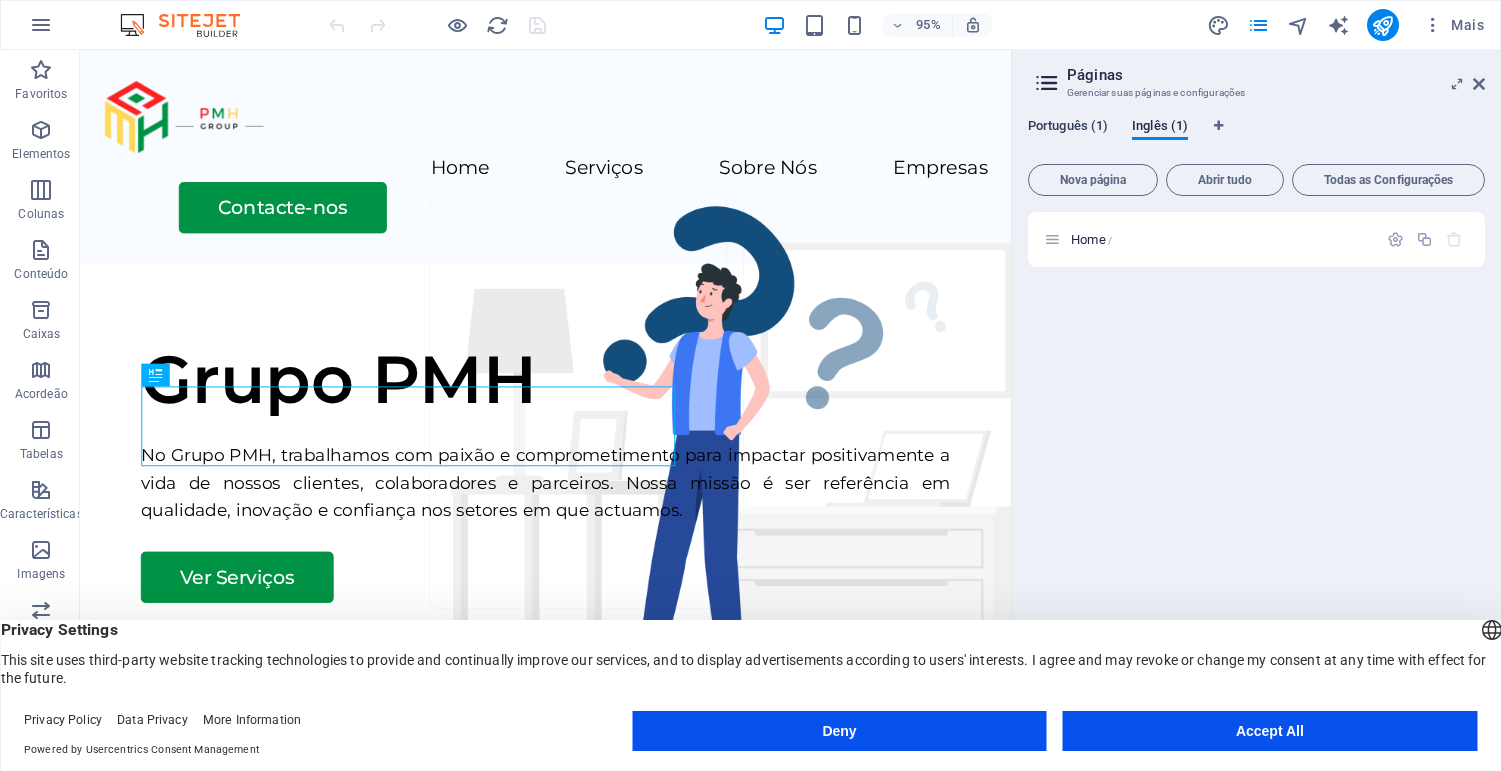click on "Português (1)" at bounding box center (1068, 128) 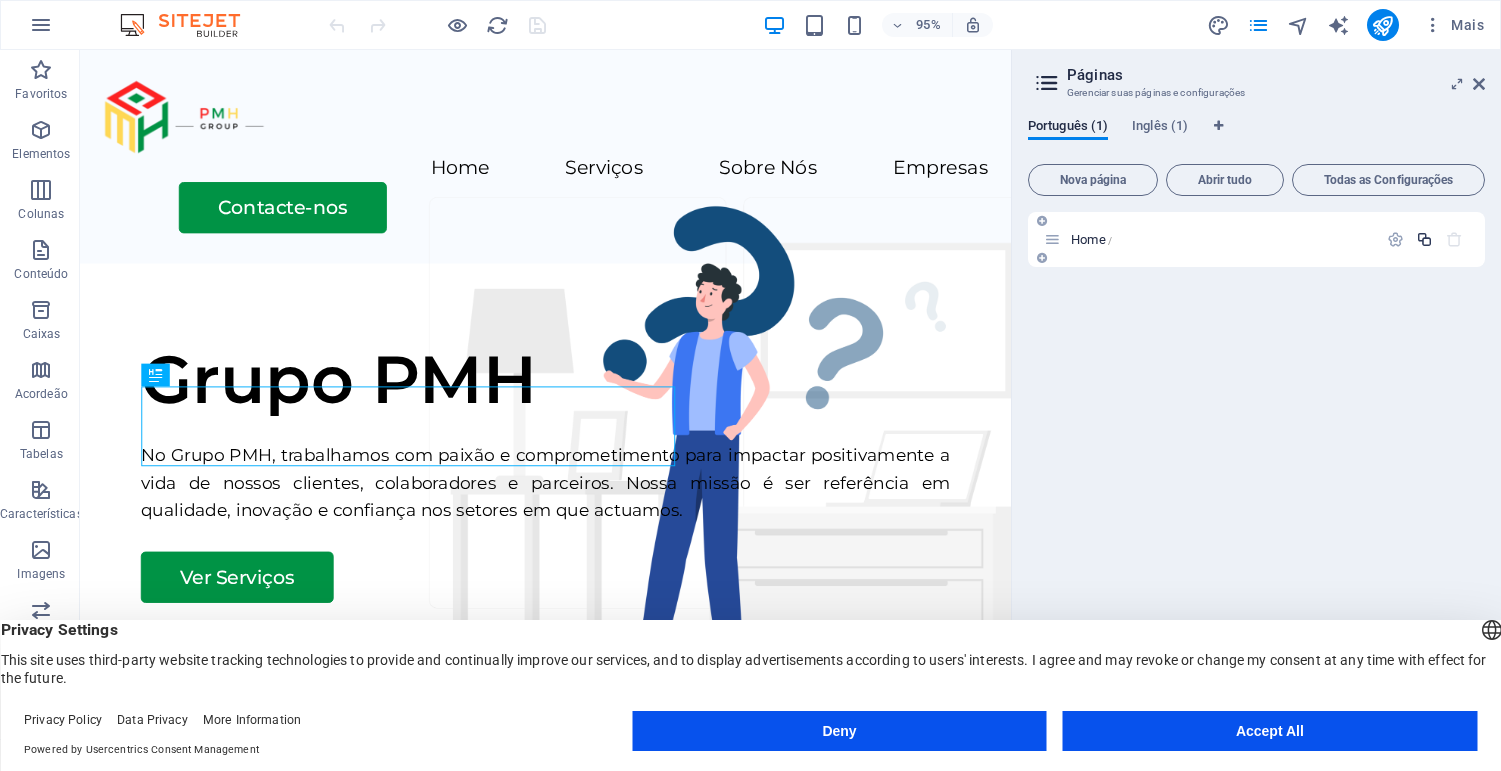click at bounding box center [1424, 239] 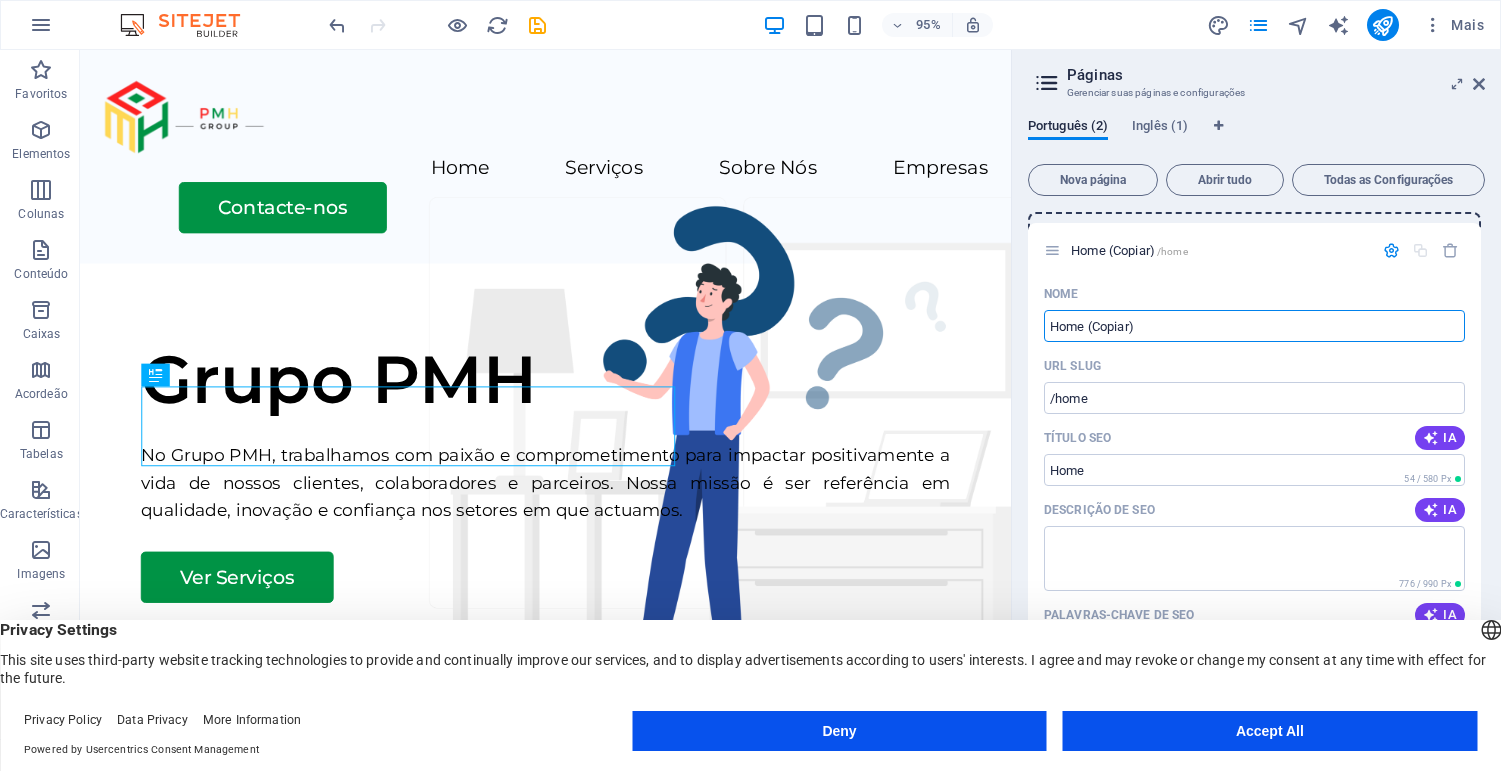 drag, startPoint x: 1054, startPoint y: 305, endPoint x: 1054, endPoint y: 227, distance: 78 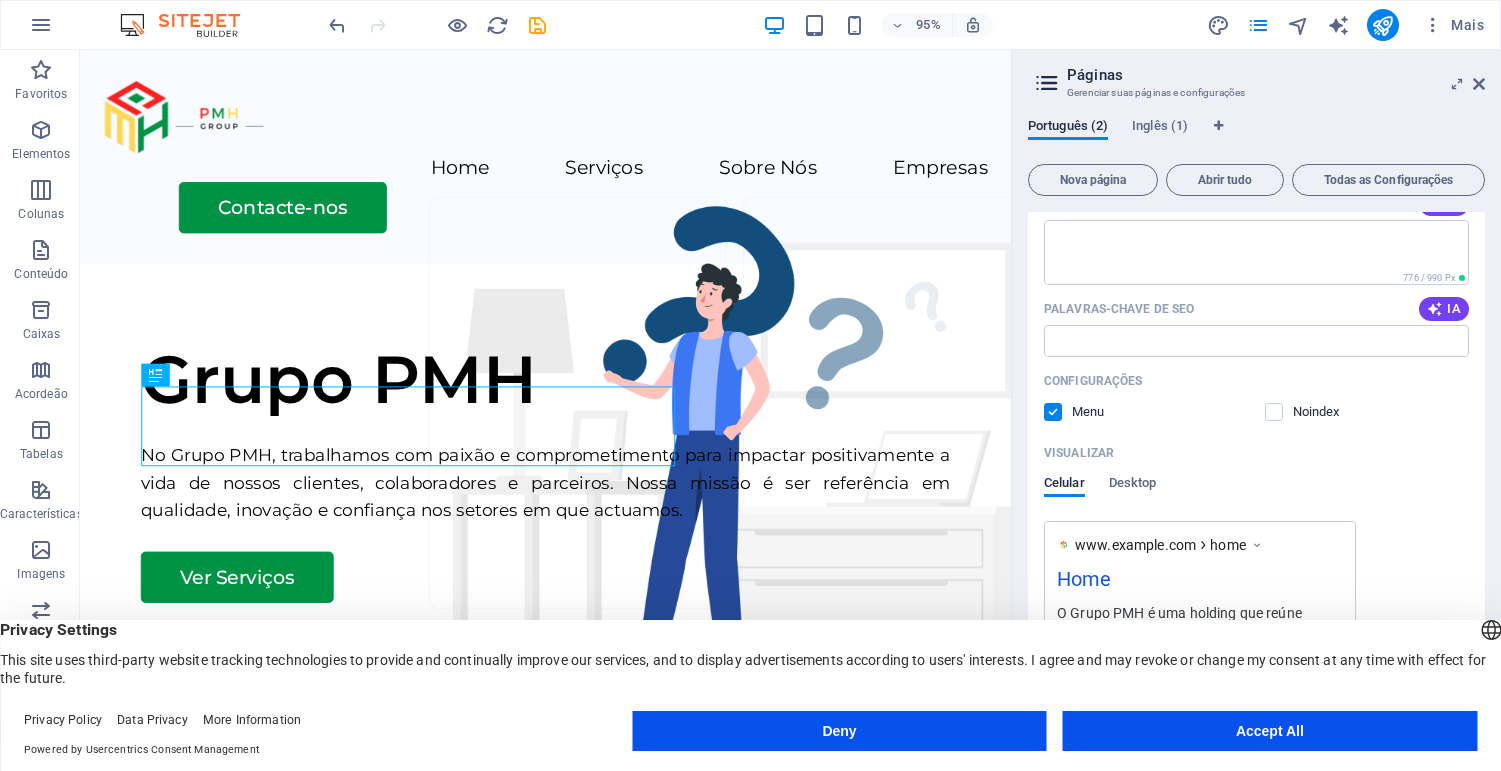scroll, scrollTop: 0, scrollLeft: 0, axis: both 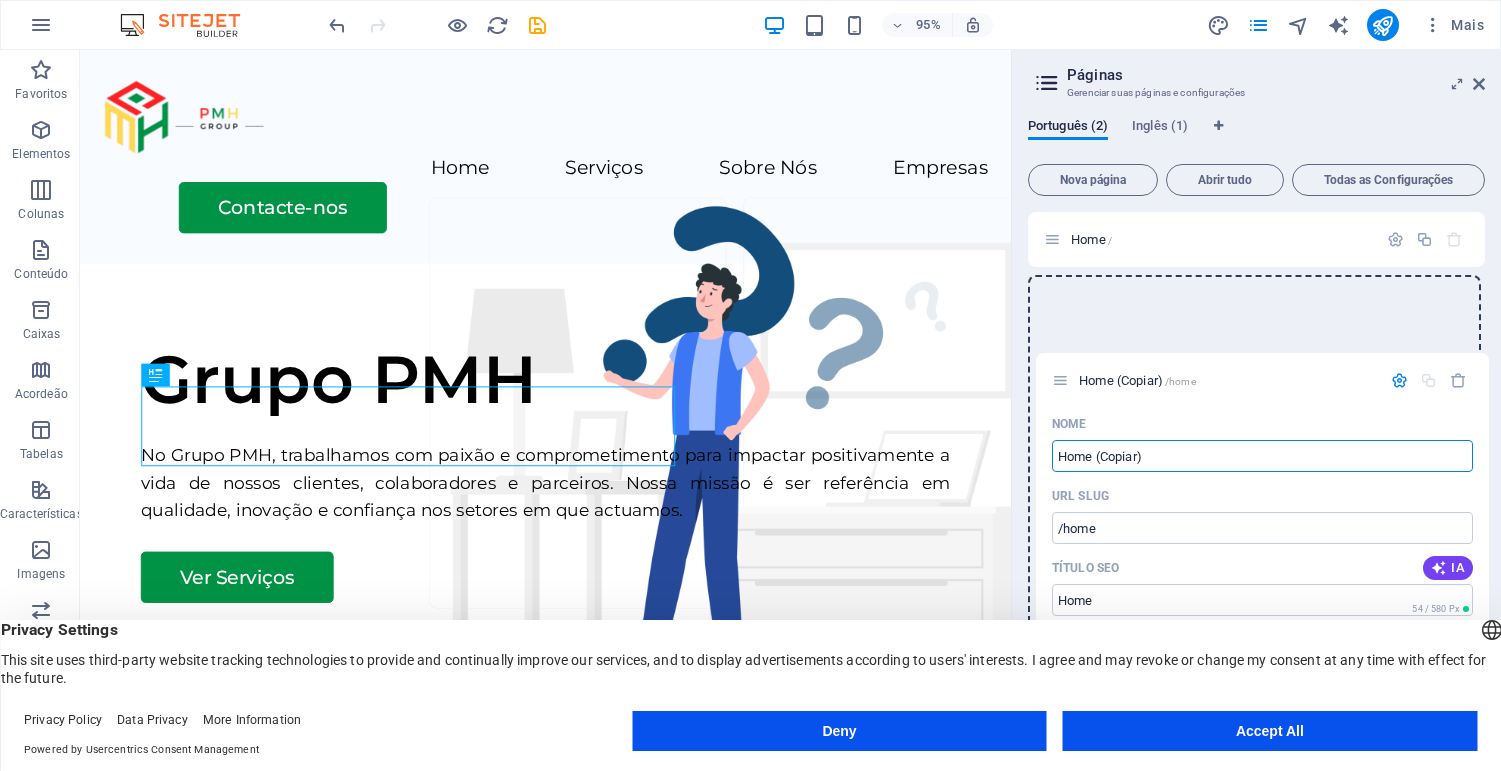 drag, startPoint x: 1055, startPoint y: 241, endPoint x: 1063, endPoint y: 393, distance: 152.21039 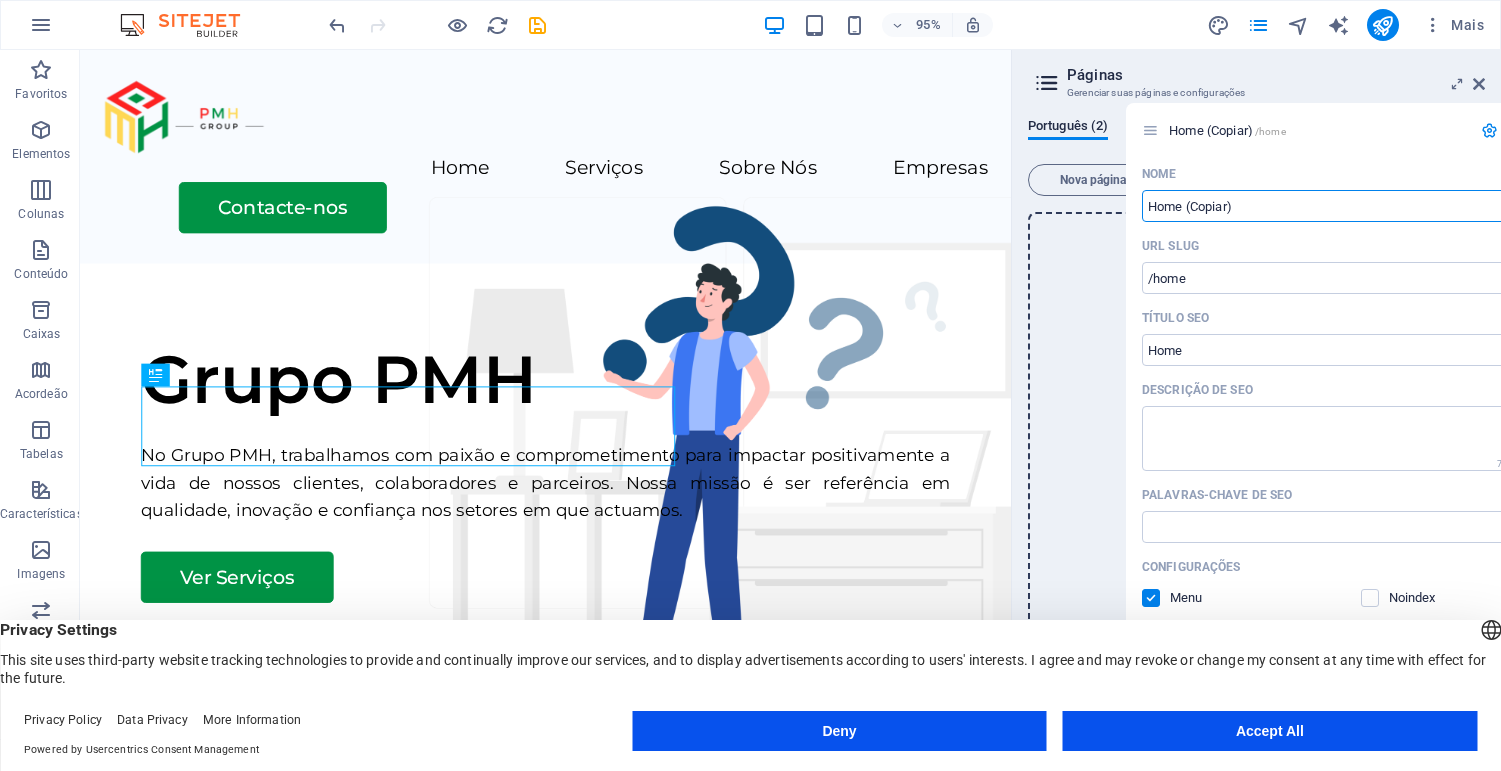 drag, startPoint x: 1052, startPoint y: 304, endPoint x: 1152, endPoint y: 125, distance: 205.03902 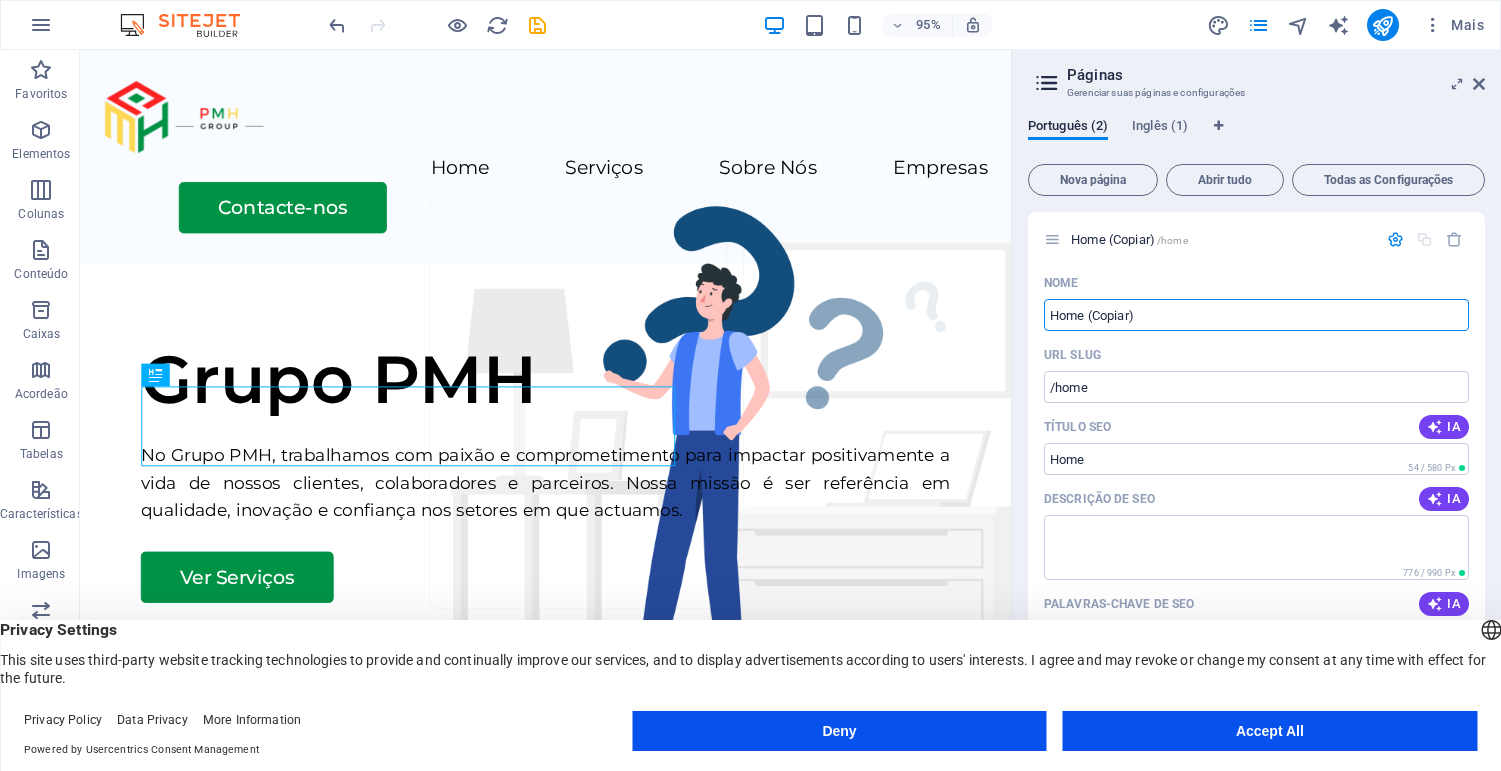 click on "Português (2) Inglês (1)" at bounding box center [1256, 137] 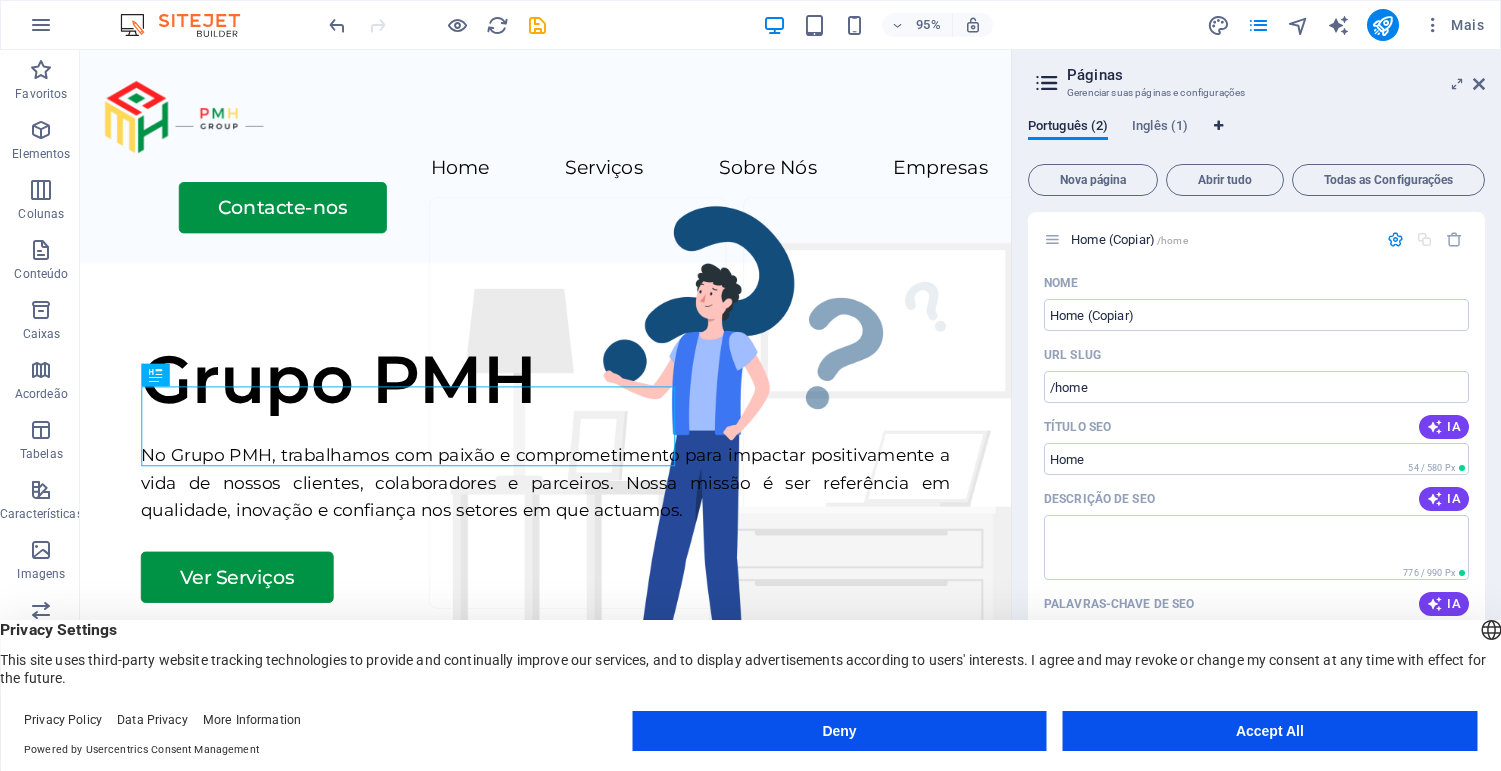 click at bounding box center [1218, 126] 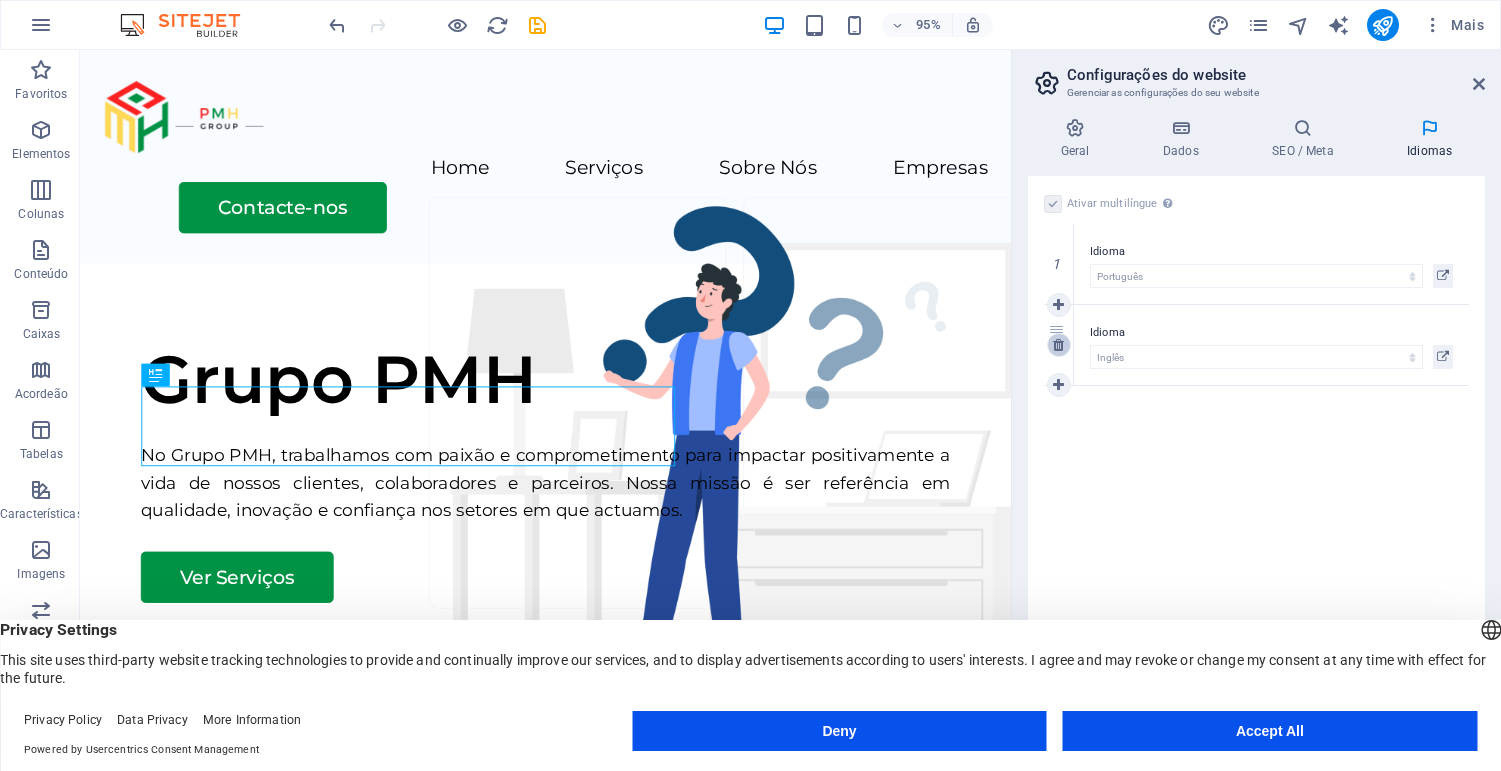 click at bounding box center [1058, 345] 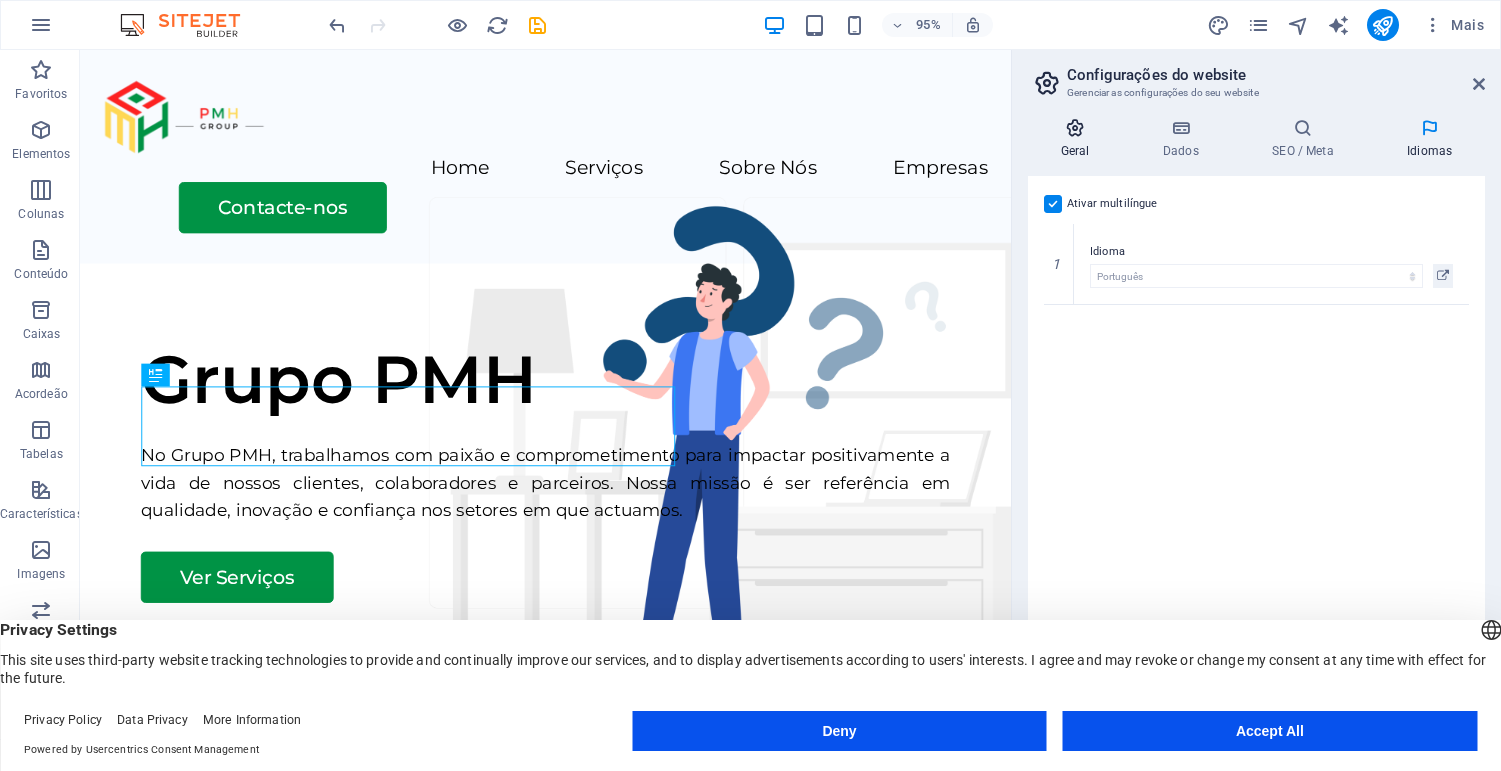 click on "Geral" at bounding box center (1079, 139) 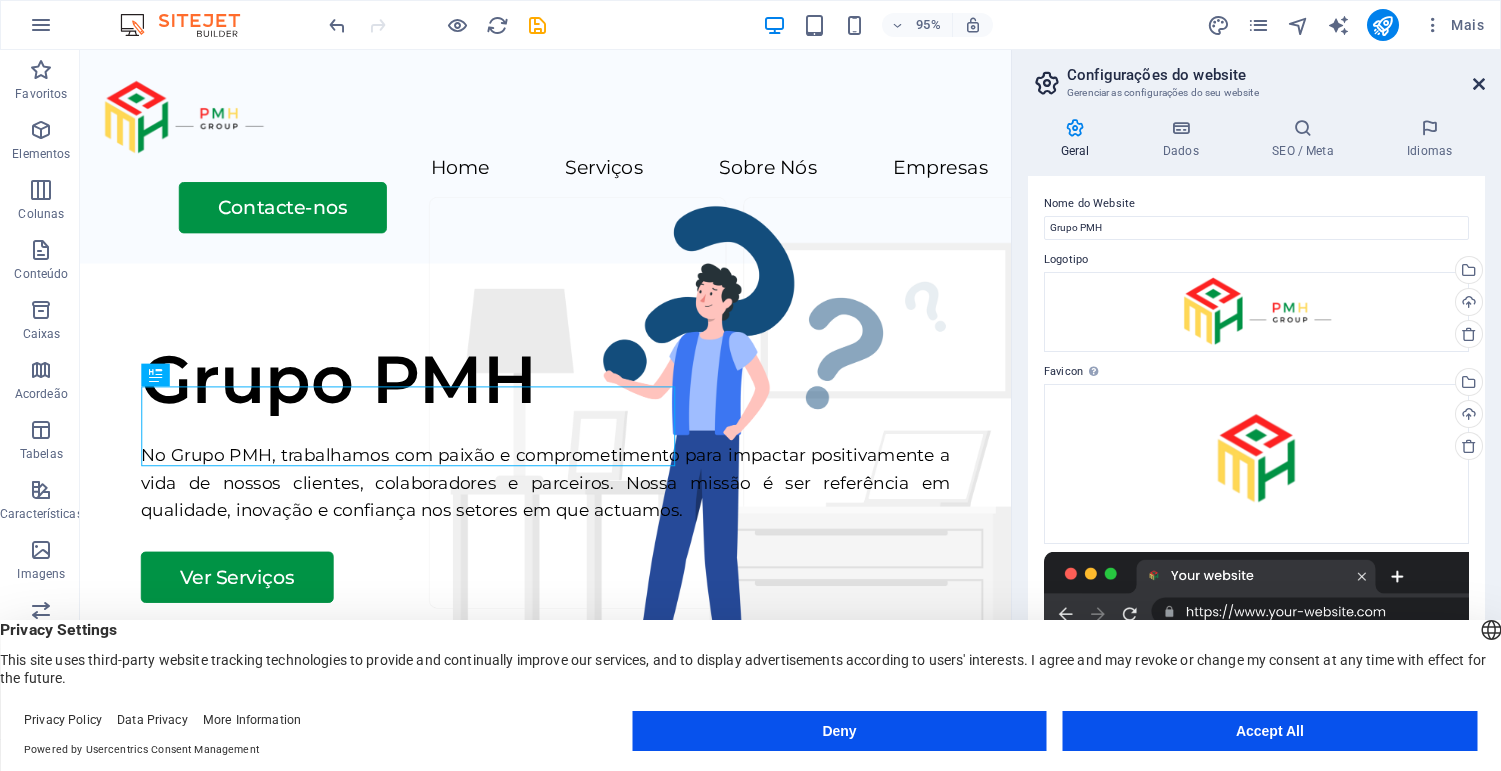 click at bounding box center [1479, 84] 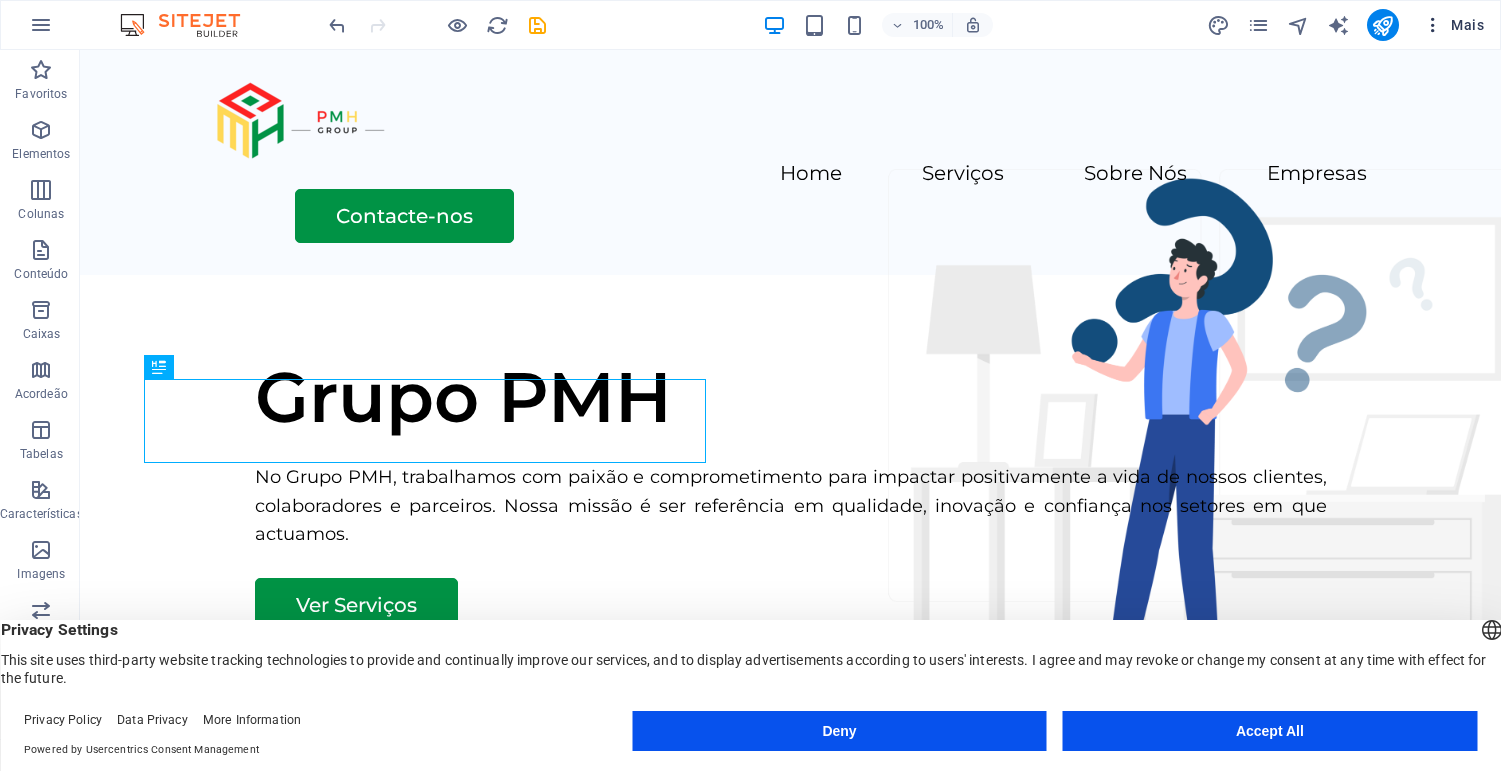 click at bounding box center (1433, 25) 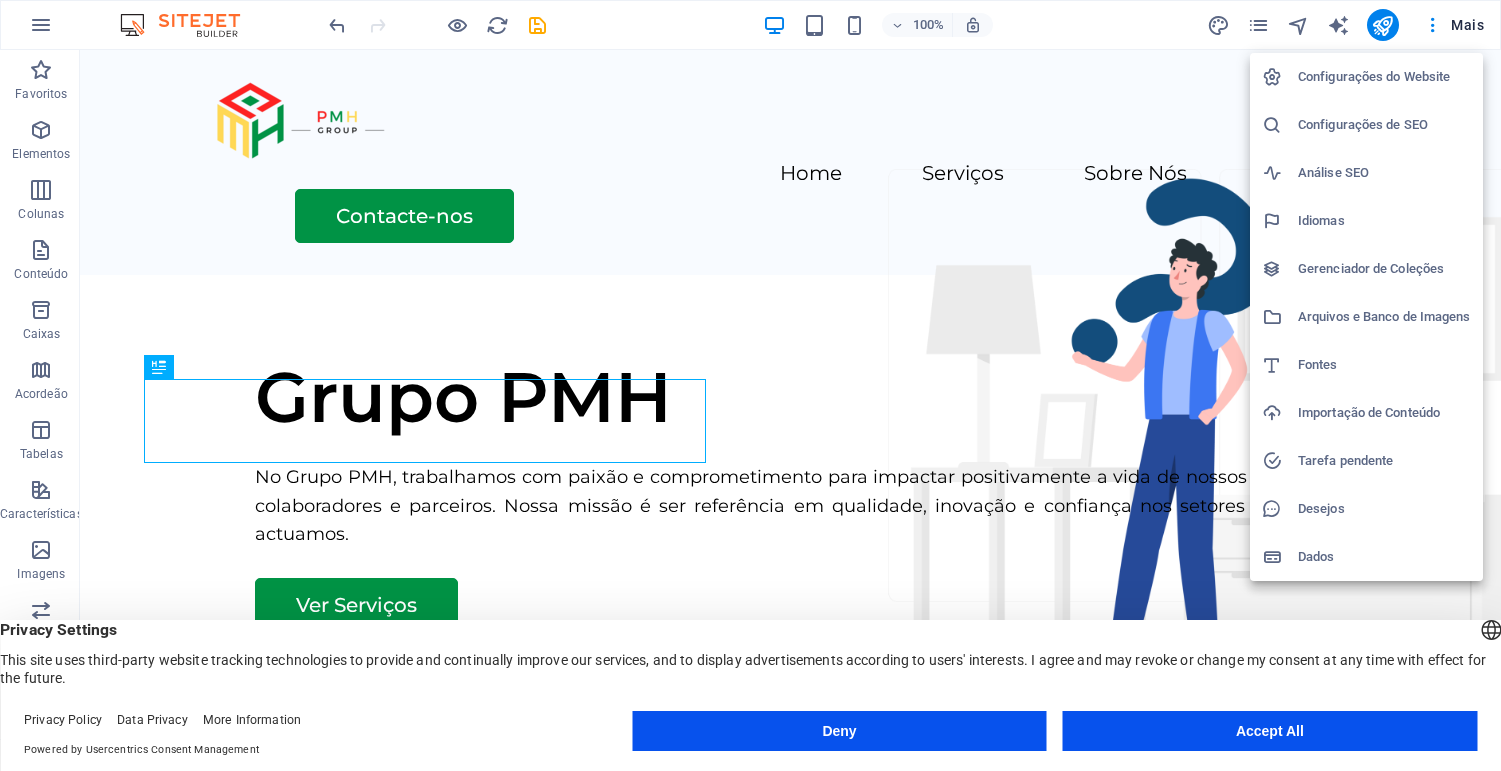 click at bounding box center (750, 385) 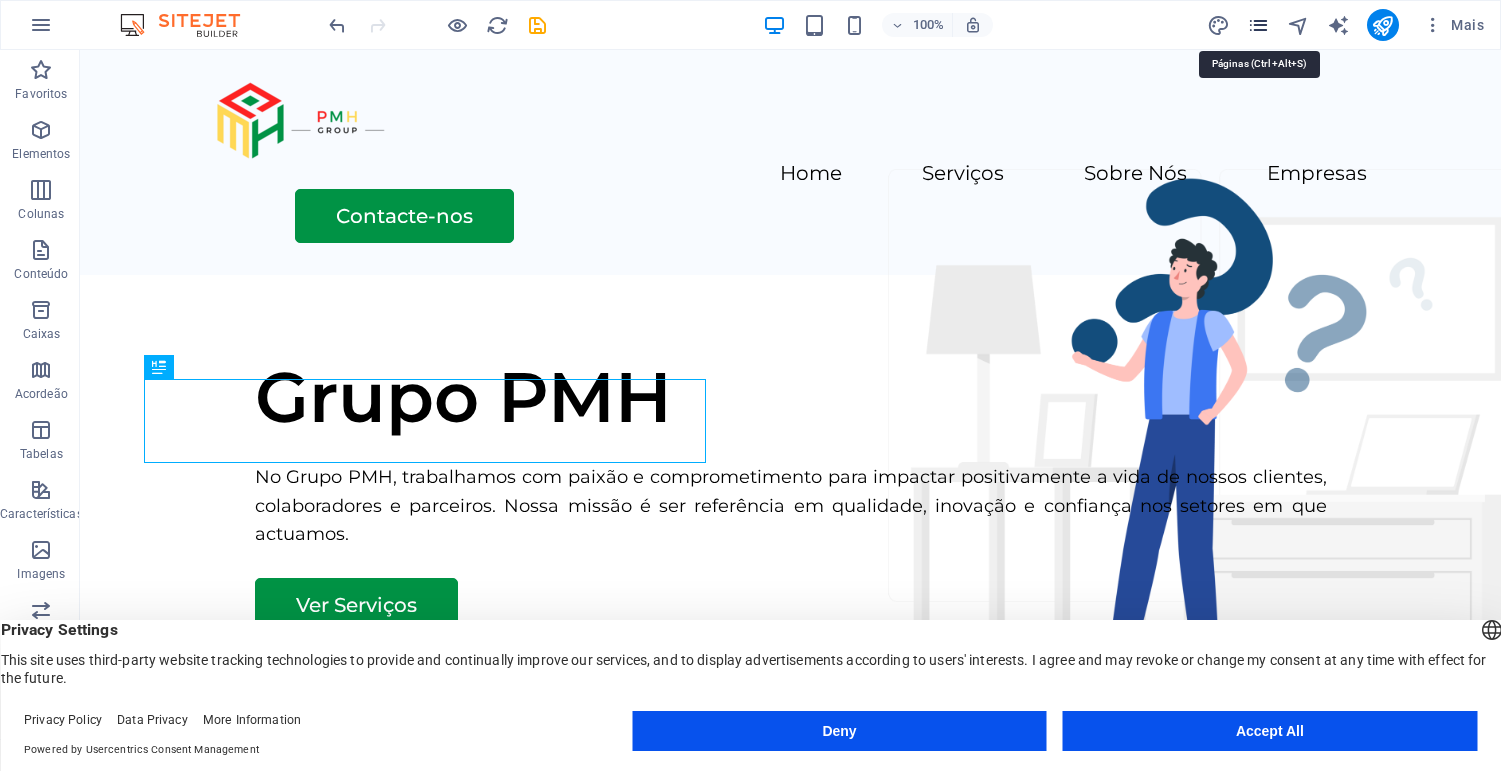click at bounding box center [1258, 25] 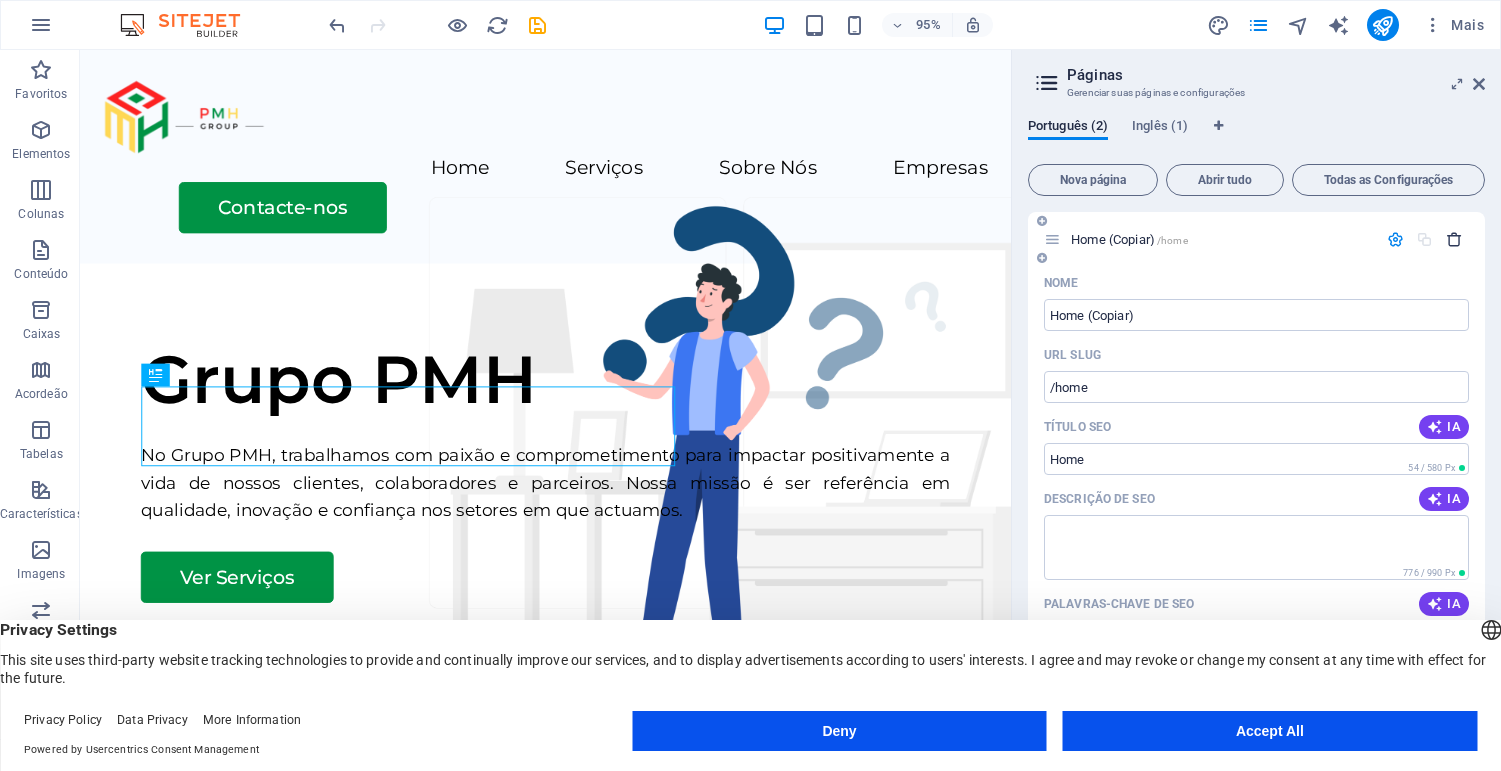 click at bounding box center (1454, 239) 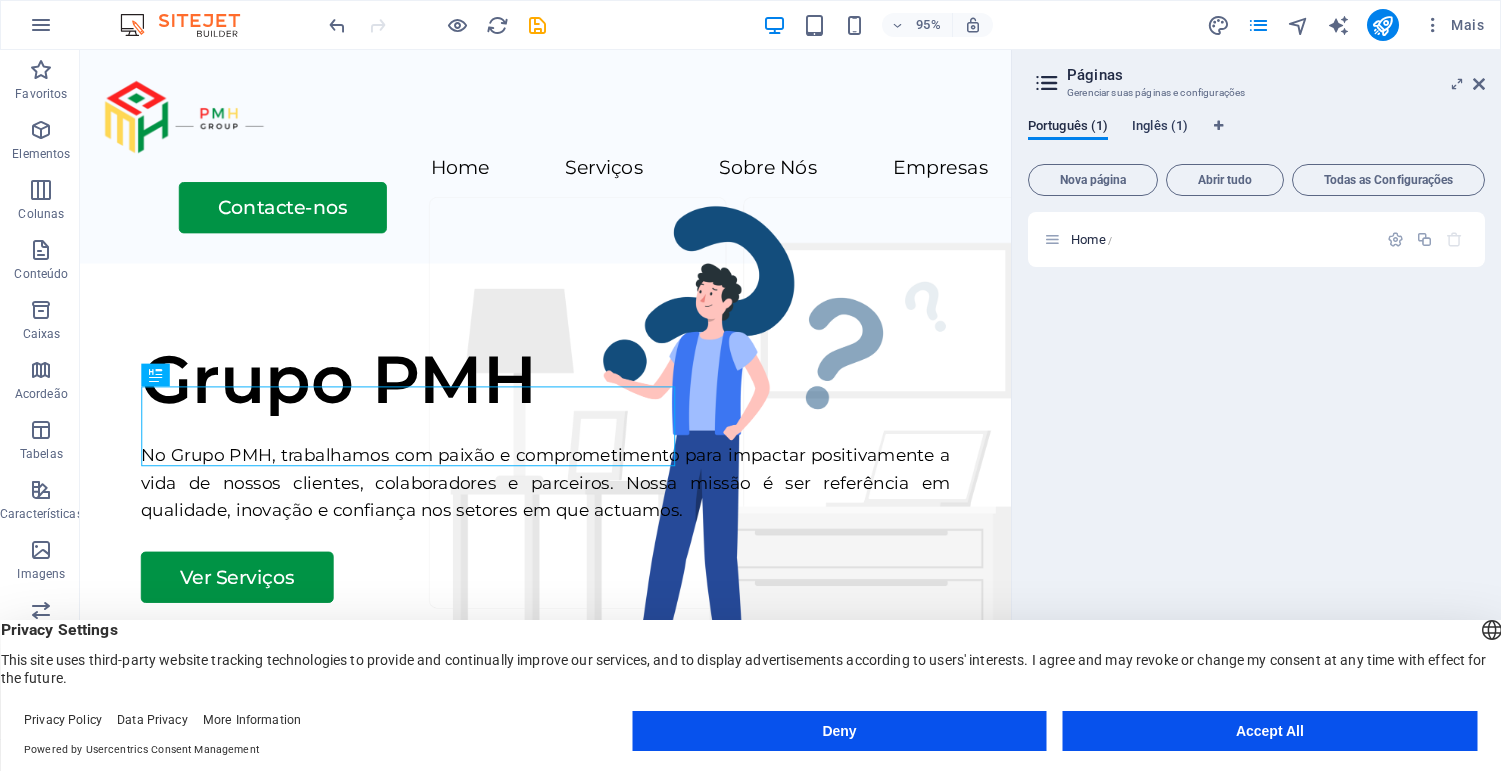 click on "Inglês (1)" at bounding box center [1160, 128] 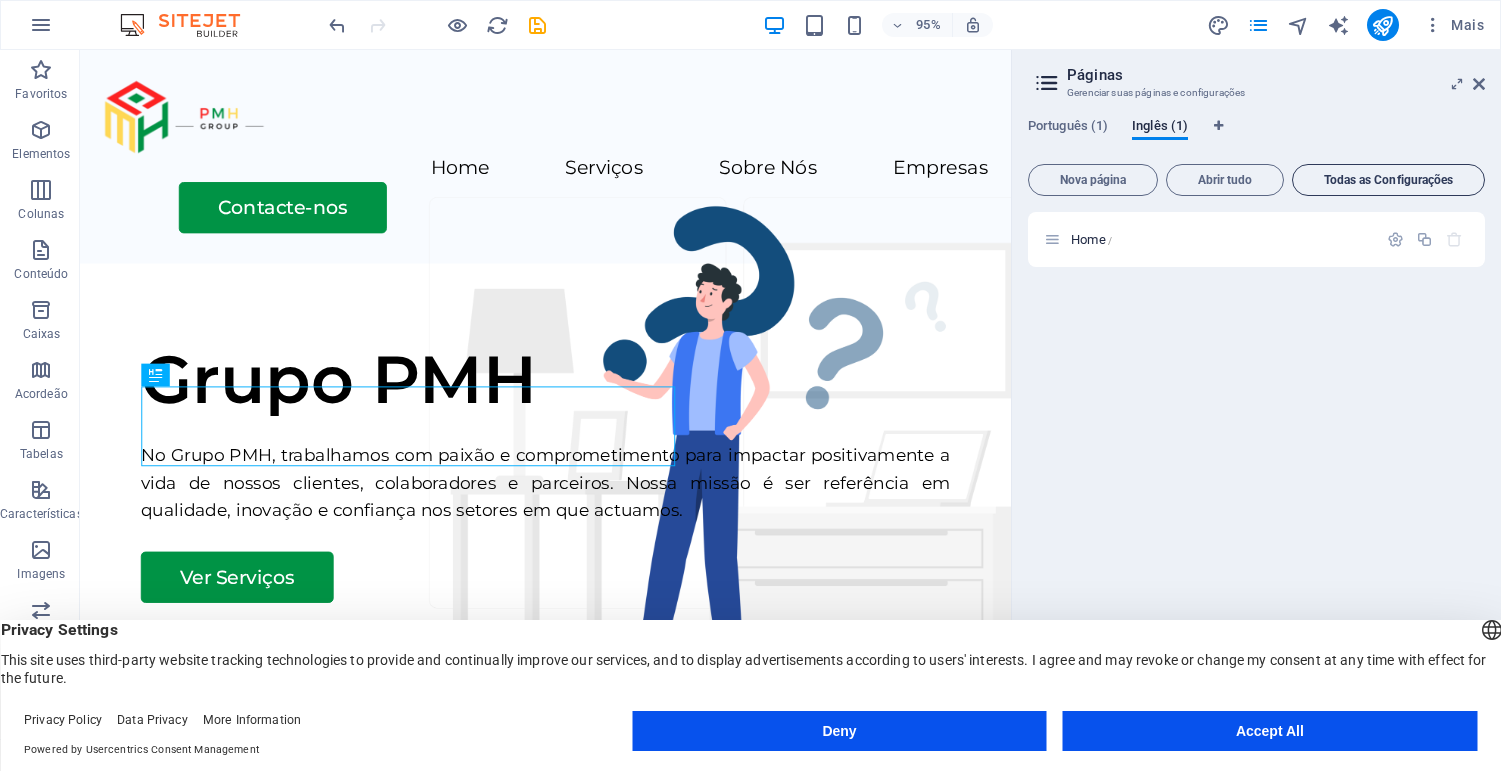 click on "Todas as Configurações" at bounding box center (1388, 180) 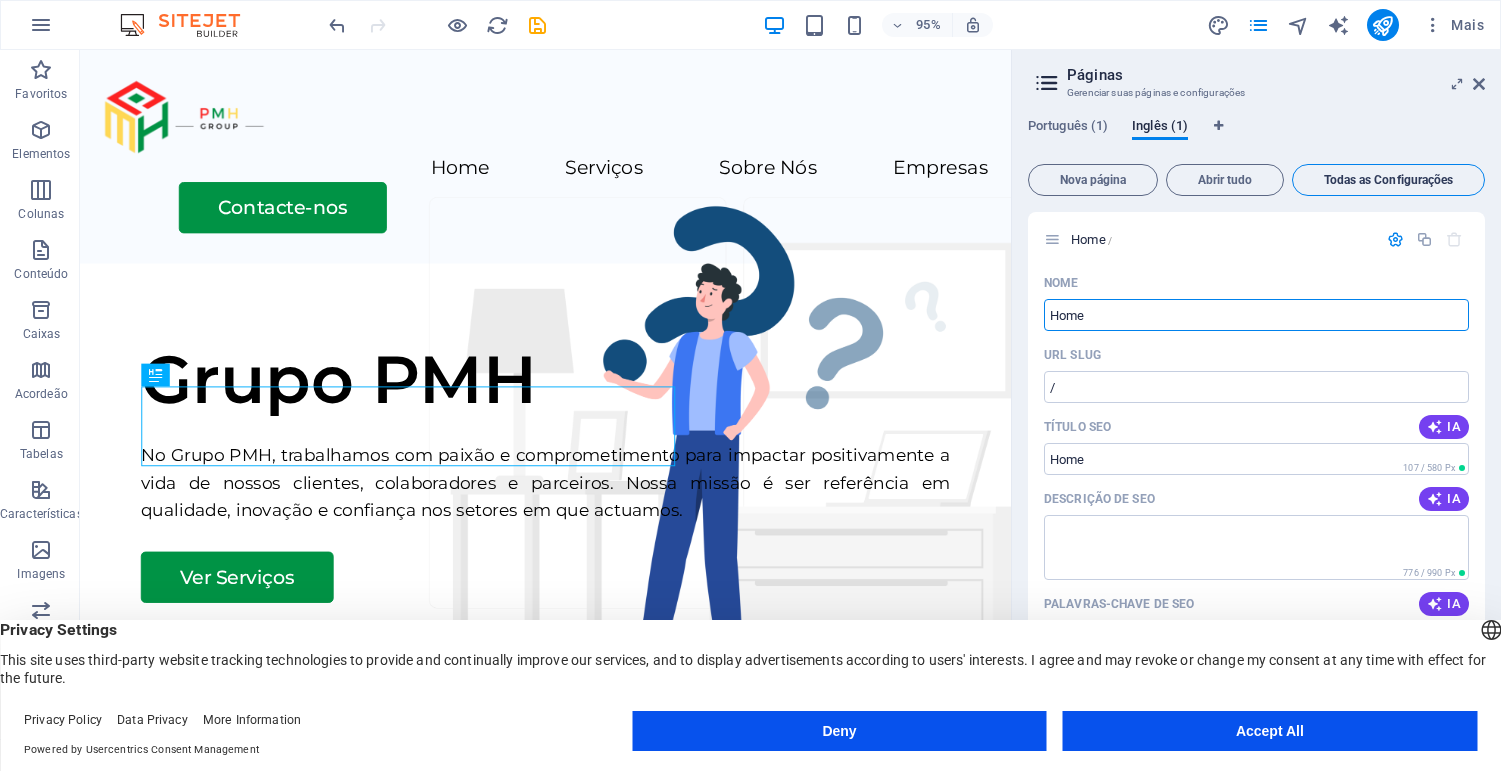 click on "Todas as Configurações" at bounding box center [1388, 180] 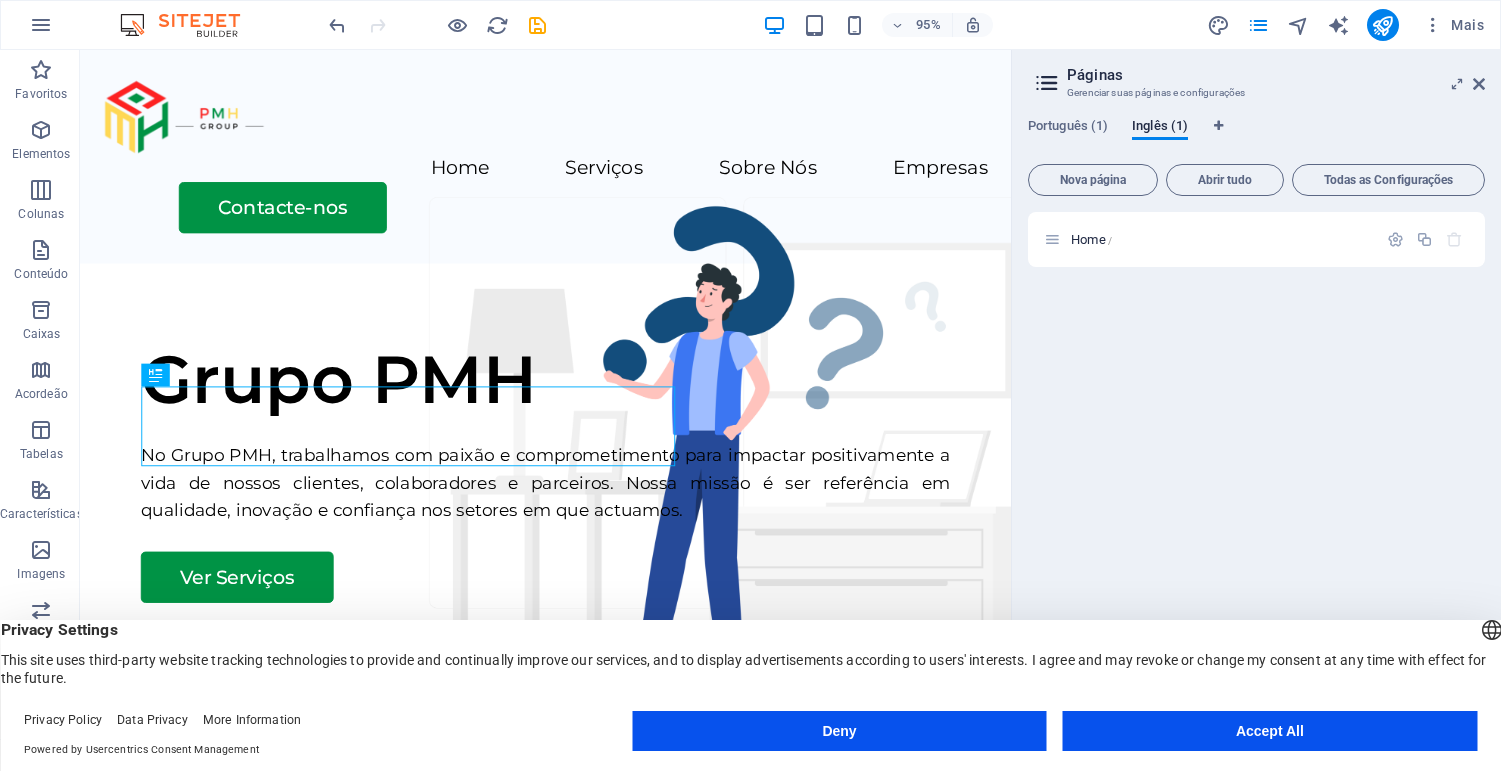 click at bounding box center [1047, 83] 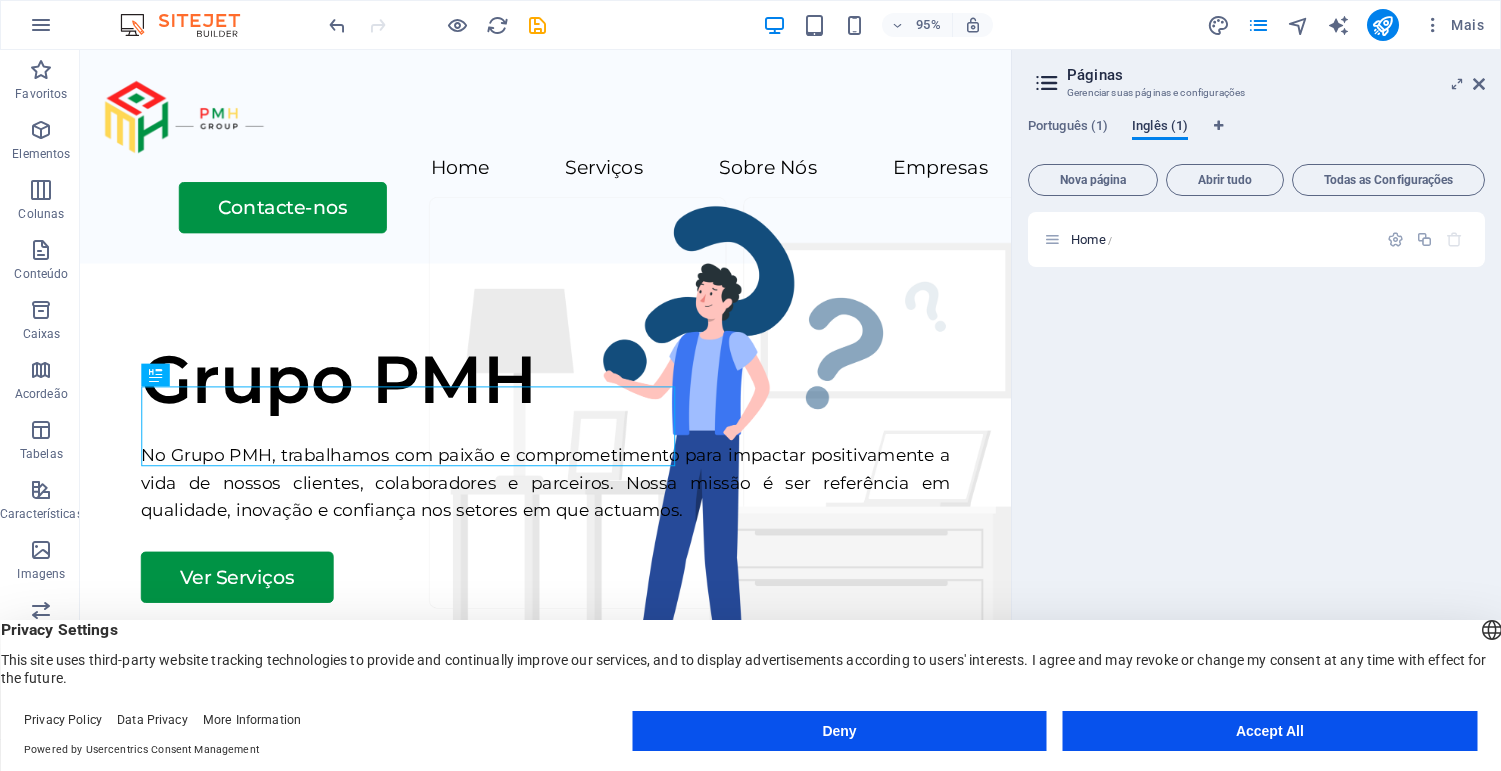 drag, startPoint x: 1053, startPoint y: 250, endPoint x: 1140, endPoint y: 117, distance: 158.92766 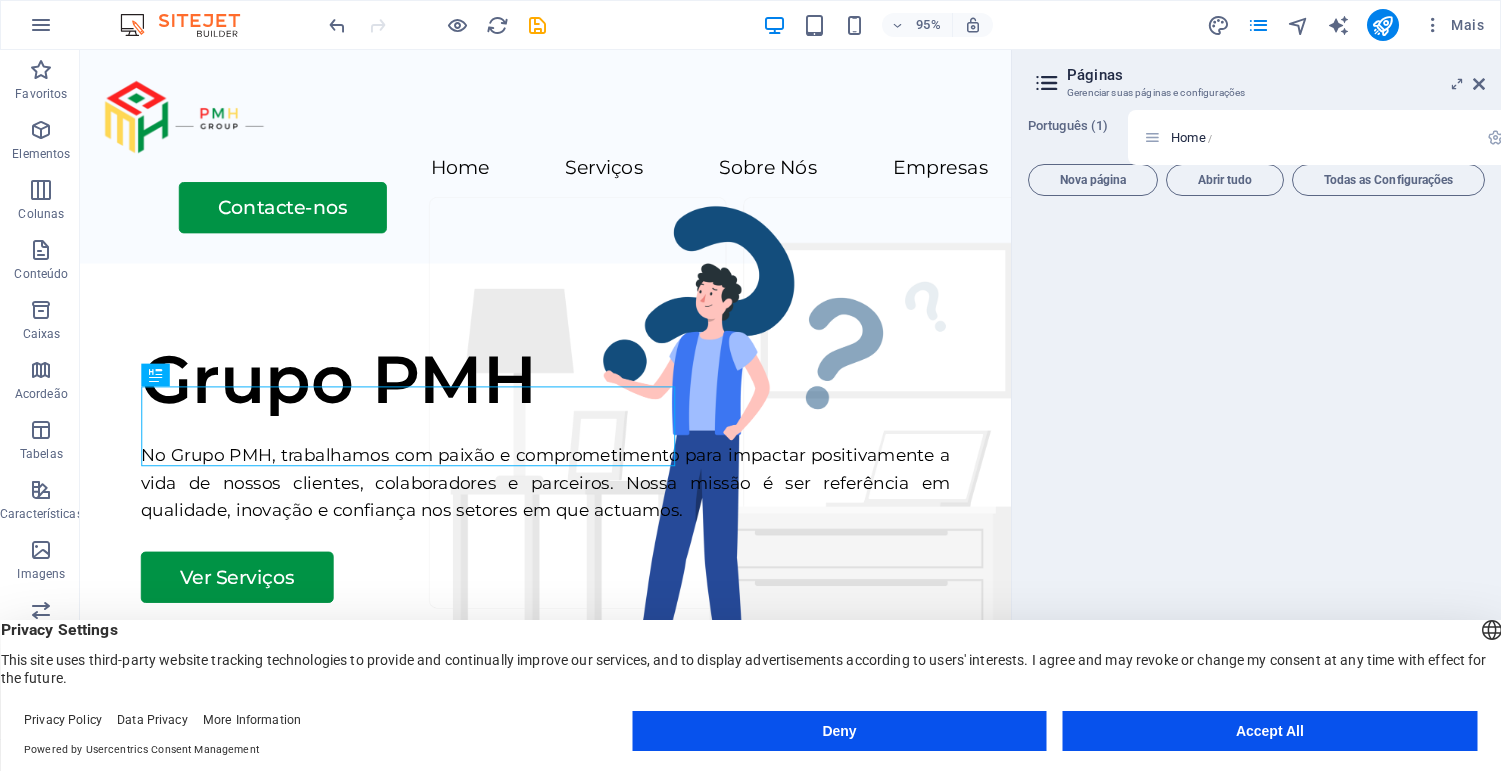 drag, startPoint x: 1051, startPoint y: 241, endPoint x: 1160, endPoint y: 134, distance: 152.74161 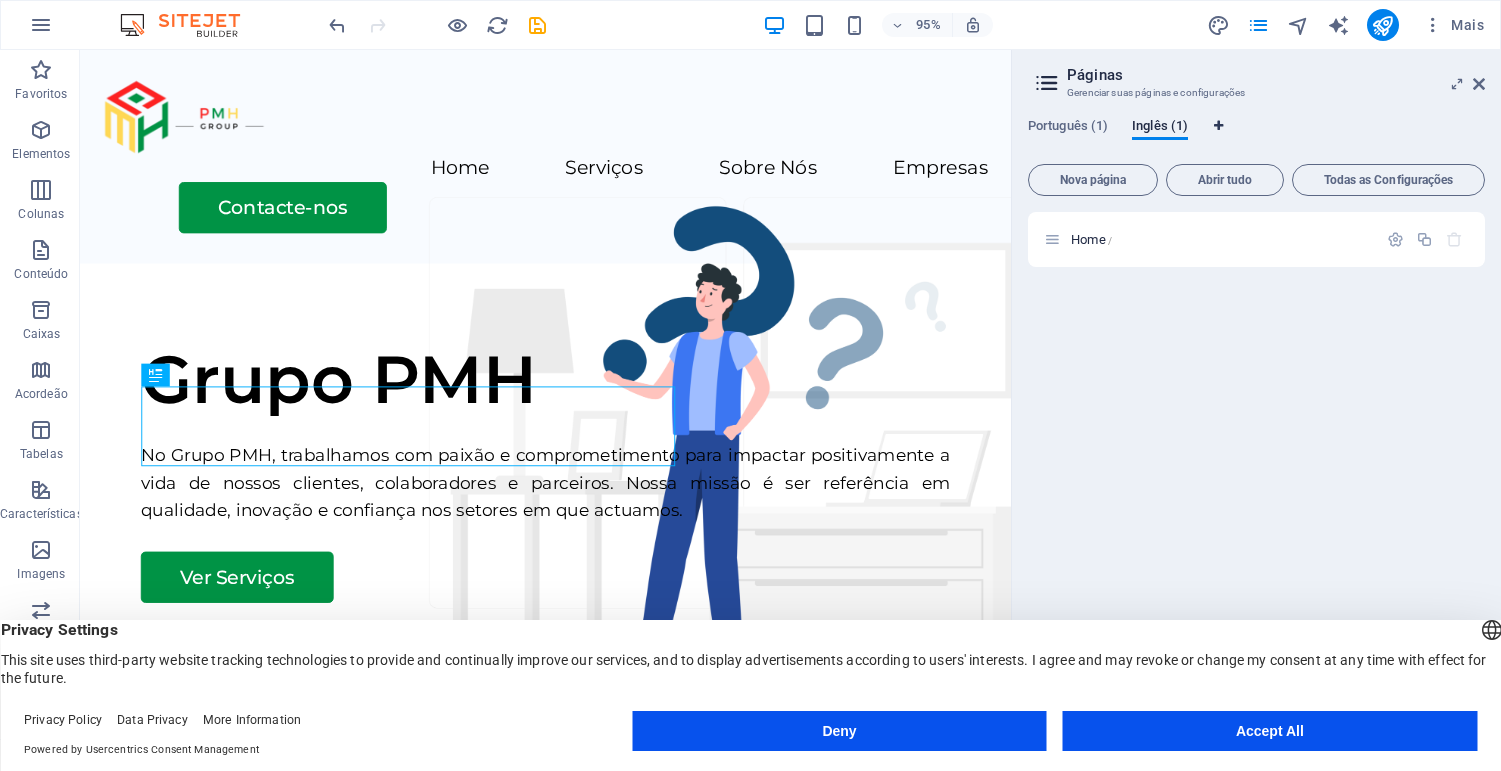 click at bounding box center (1218, 126) 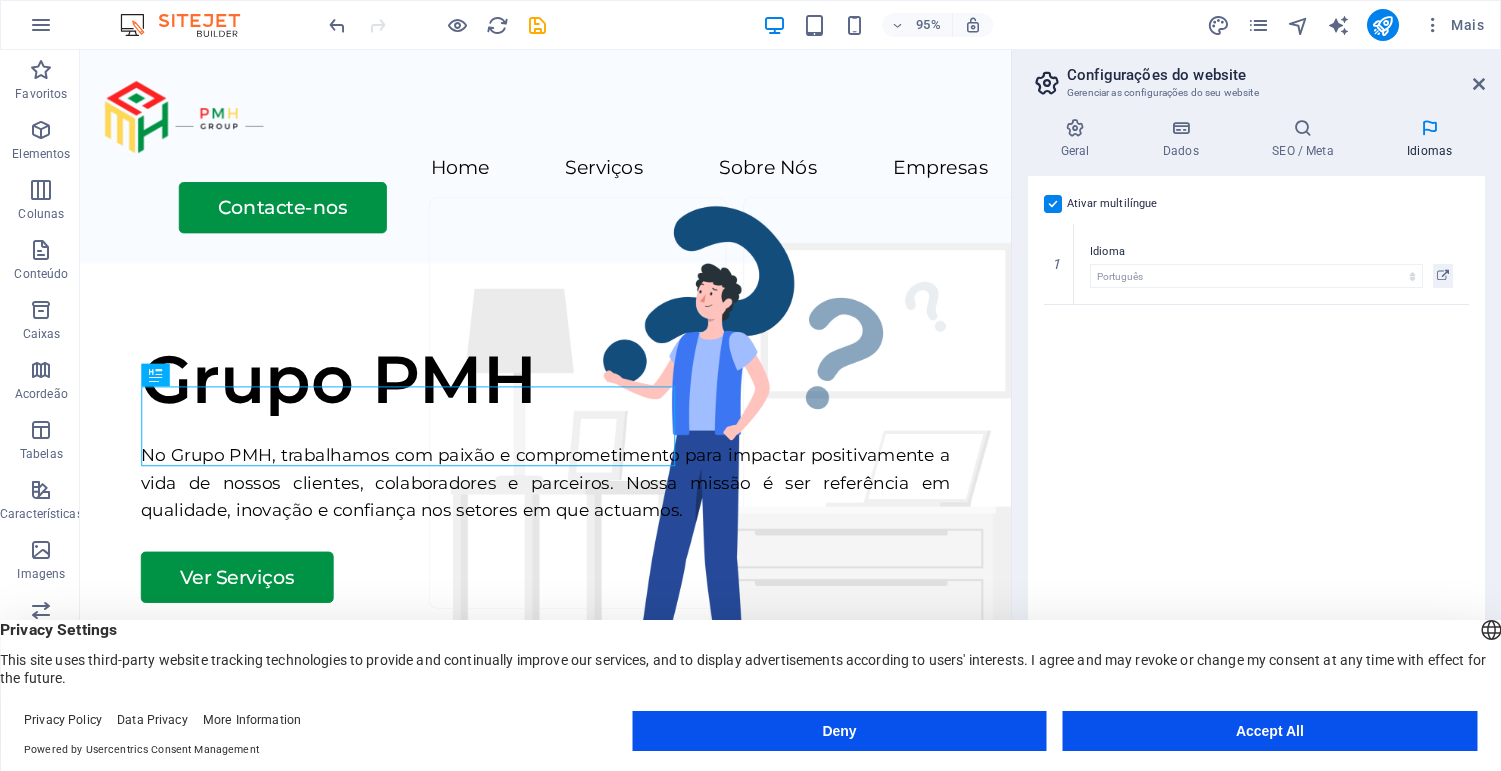 click at bounding box center (1053, 204) 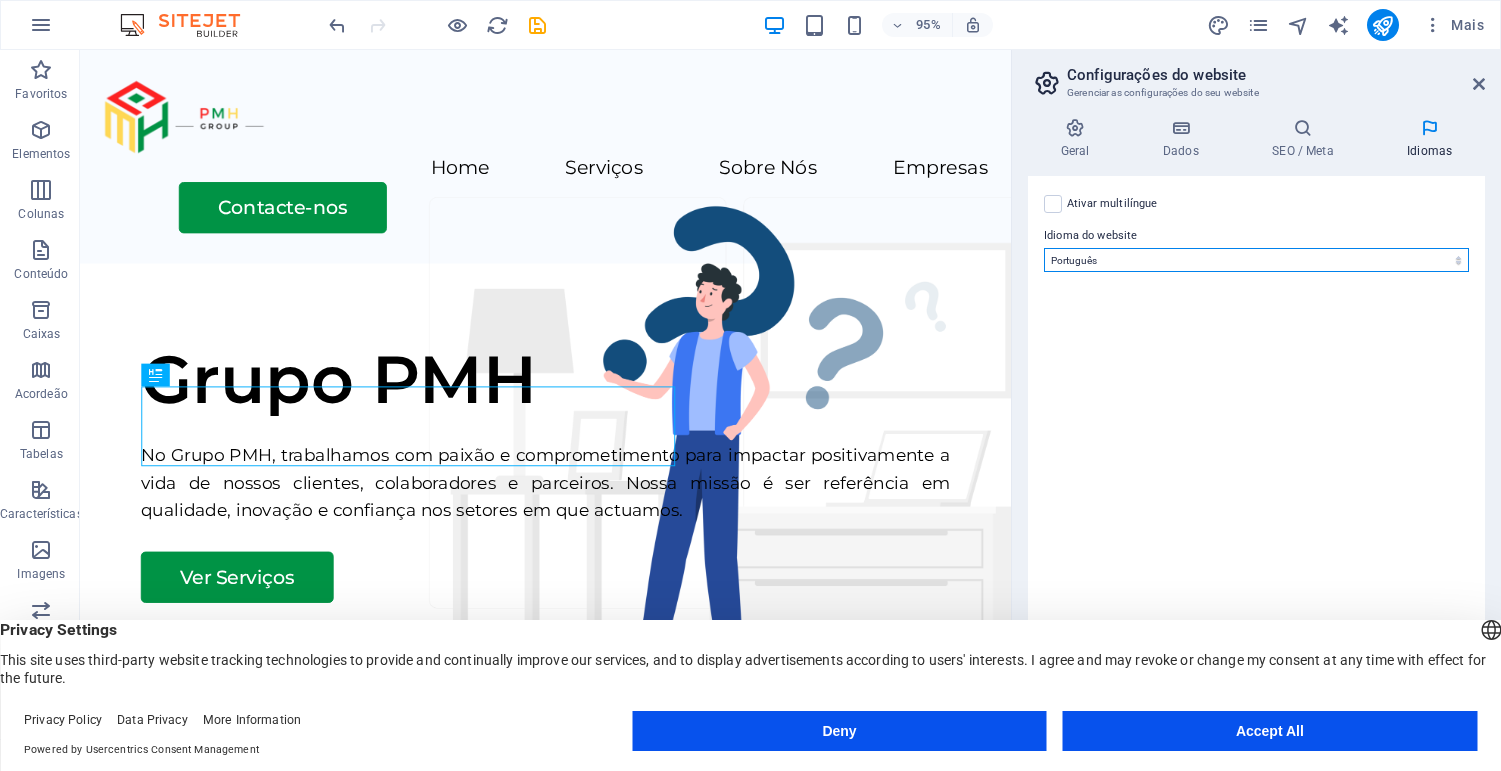 click on "Abkhazian Afar Afrikaans Akan Albanian Alemão Amharic Árabe Aragonese Armenian Assamese Avaric Avestan Aymara Azerbaijani Bambara Bashkir Basque Belarusian Bengali Bihari languages Bislama Bokmål Bosnian Breton Búlgaro Burmese Catalão Central Khmer Chamorro Chechen Chinês Church Slavic Chuvash Coreano Cornish Corsican Cree Croata Dinamarquês Dzongkha Eslovaco Esloveno Espanhol Esperanto Estonian Ewe Faroese Farsi (Persa) Fijian Finlandês Francês Fulah Gaelic Galician Ganda Georgian Greenlandic Grego Guaraní Gujarati Haitian Creole Hausa Hebreu Herero Hindi Hiri Motu Holandês Húngaro Icelandic Ido Igbo Indonésio Inglês Interlingua Interlingue Inuktitut Inupiaq Irish Italiano Japonês Javanese Kannada Kanuri Kashmiri Kazakh Kikuyu Kinyarwanda Komi Kongo Kurdish Kwanyama Kyrgyz Lao Latim Letão Limburgish Lingala Lituano Luba-Katanga Luxembourgish Macedônio Malagasy Malay Malayalam Maldivian Maltês Manx Maori Marathi Marshallese Mongolian Nauru Navajo Ndonga Nepali North Ndebele Northern Sami Twi" at bounding box center (1256, 260) 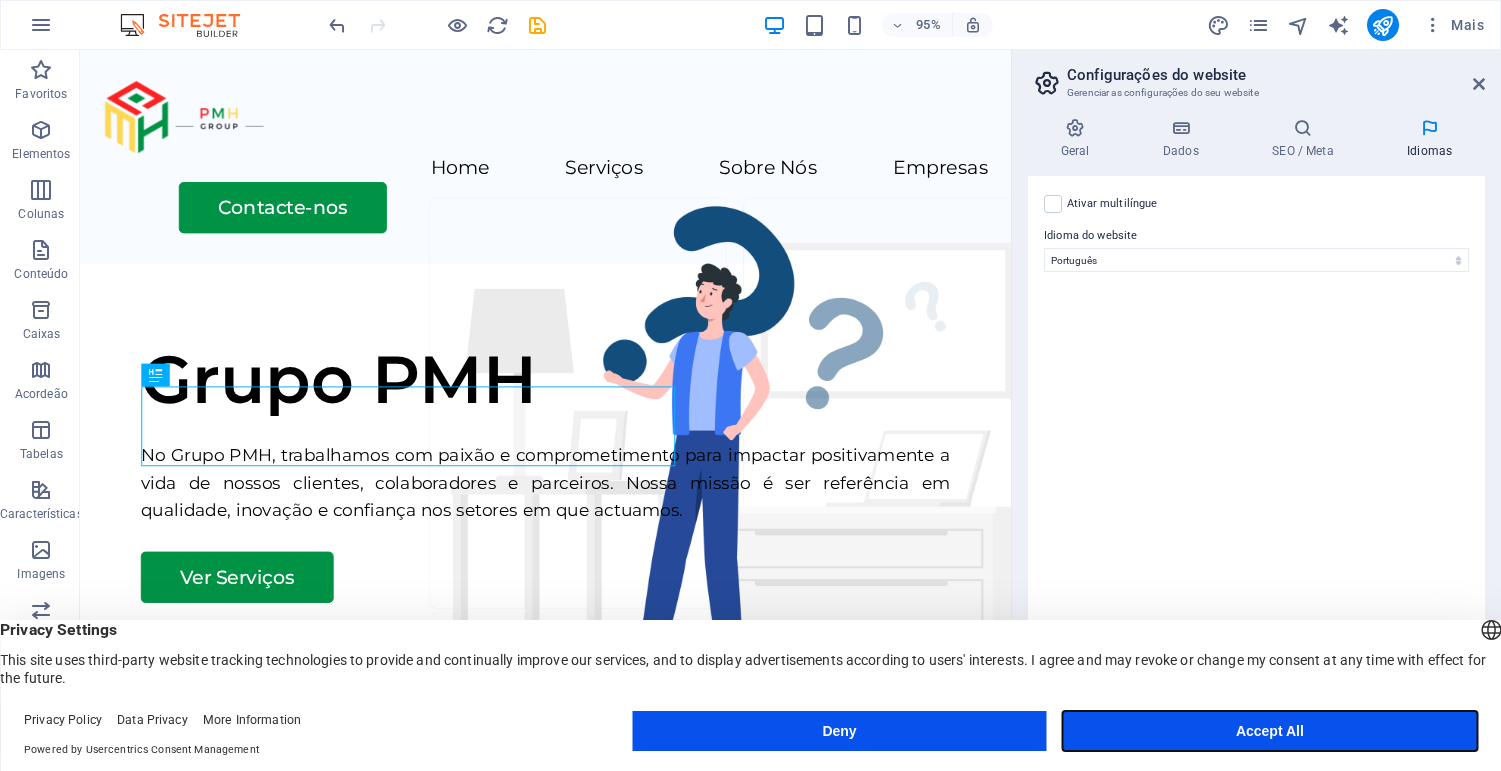 click on "Accept All" at bounding box center (1270, 731) 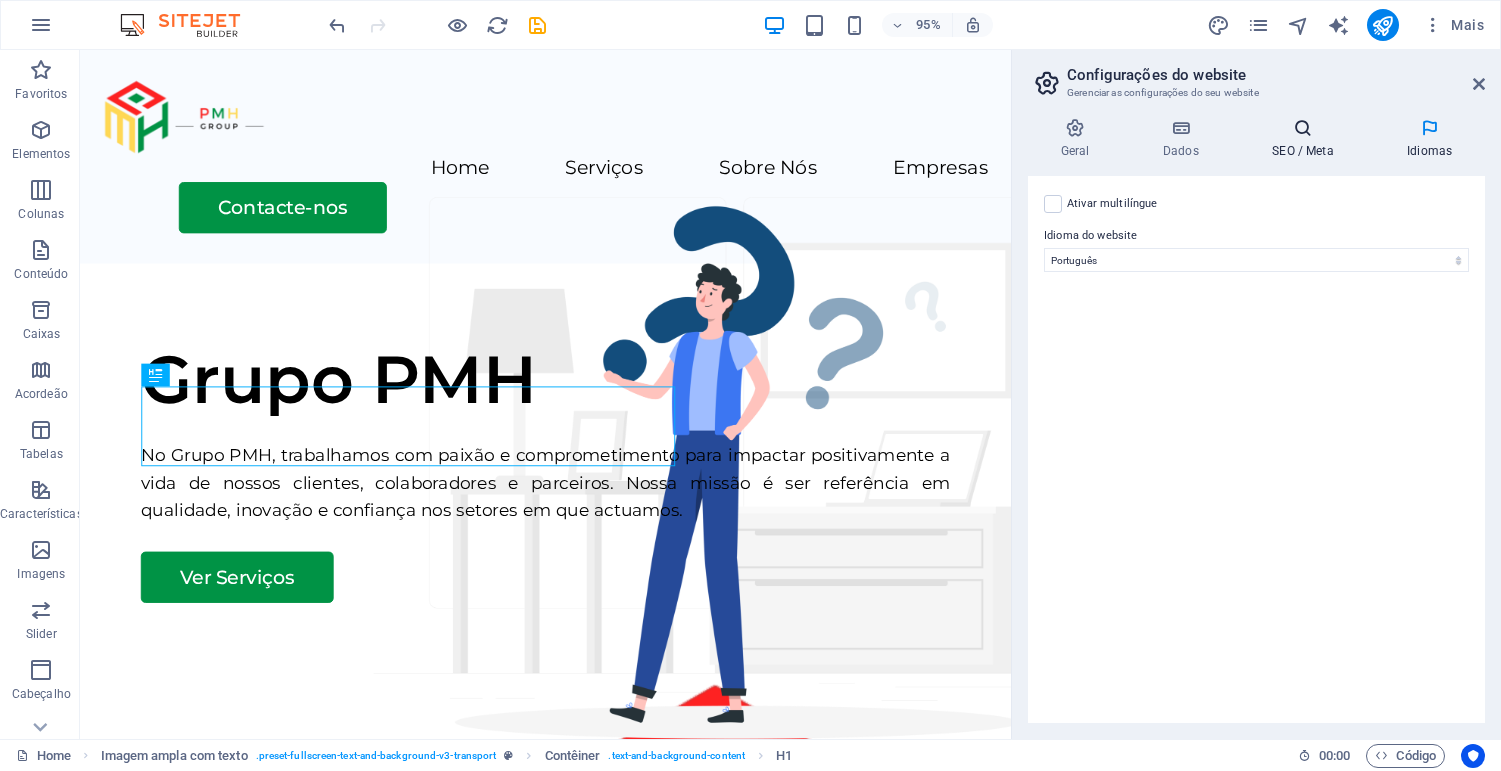 click at bounding box center [1303, 128] 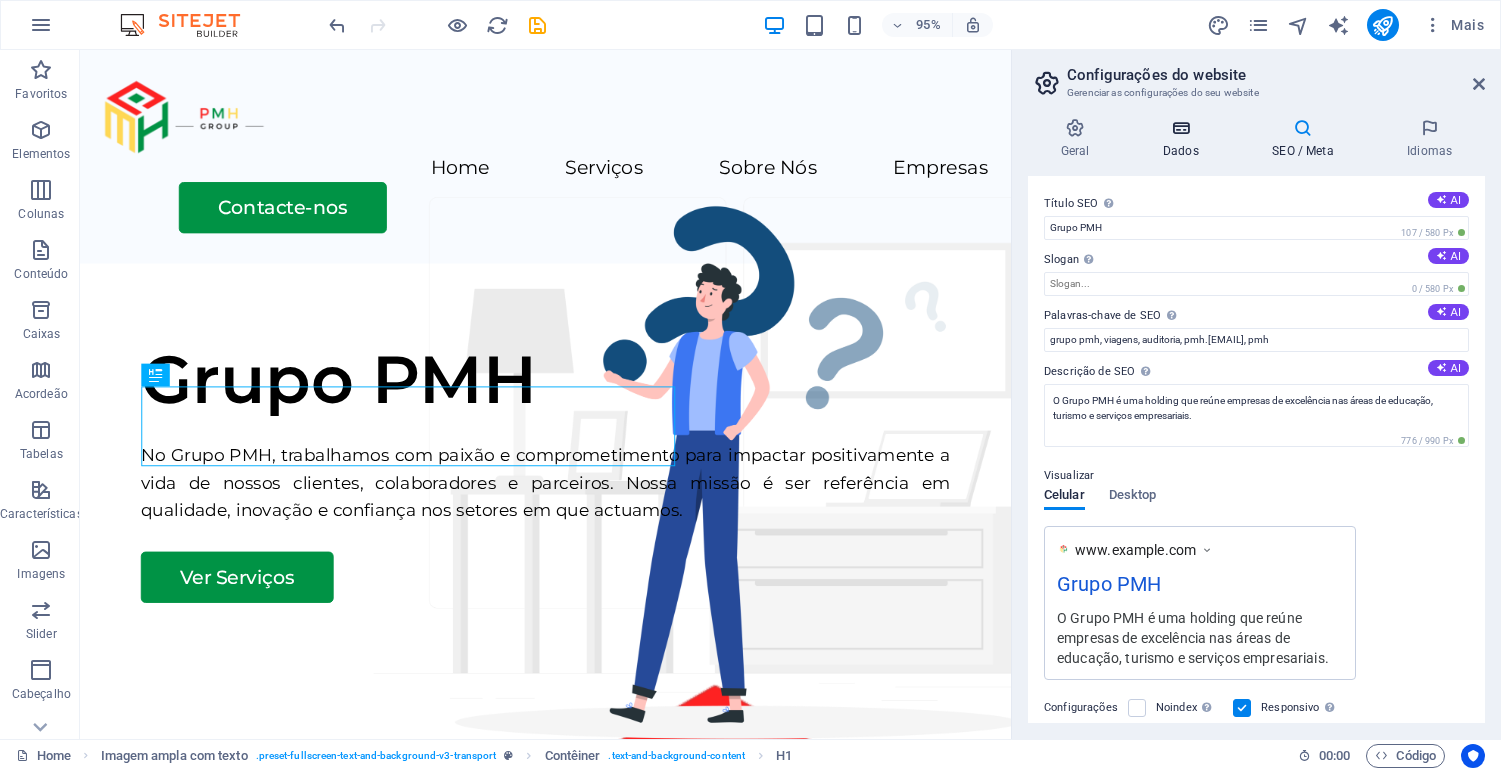 click on "Dados" at bounding box center [1184, 139] 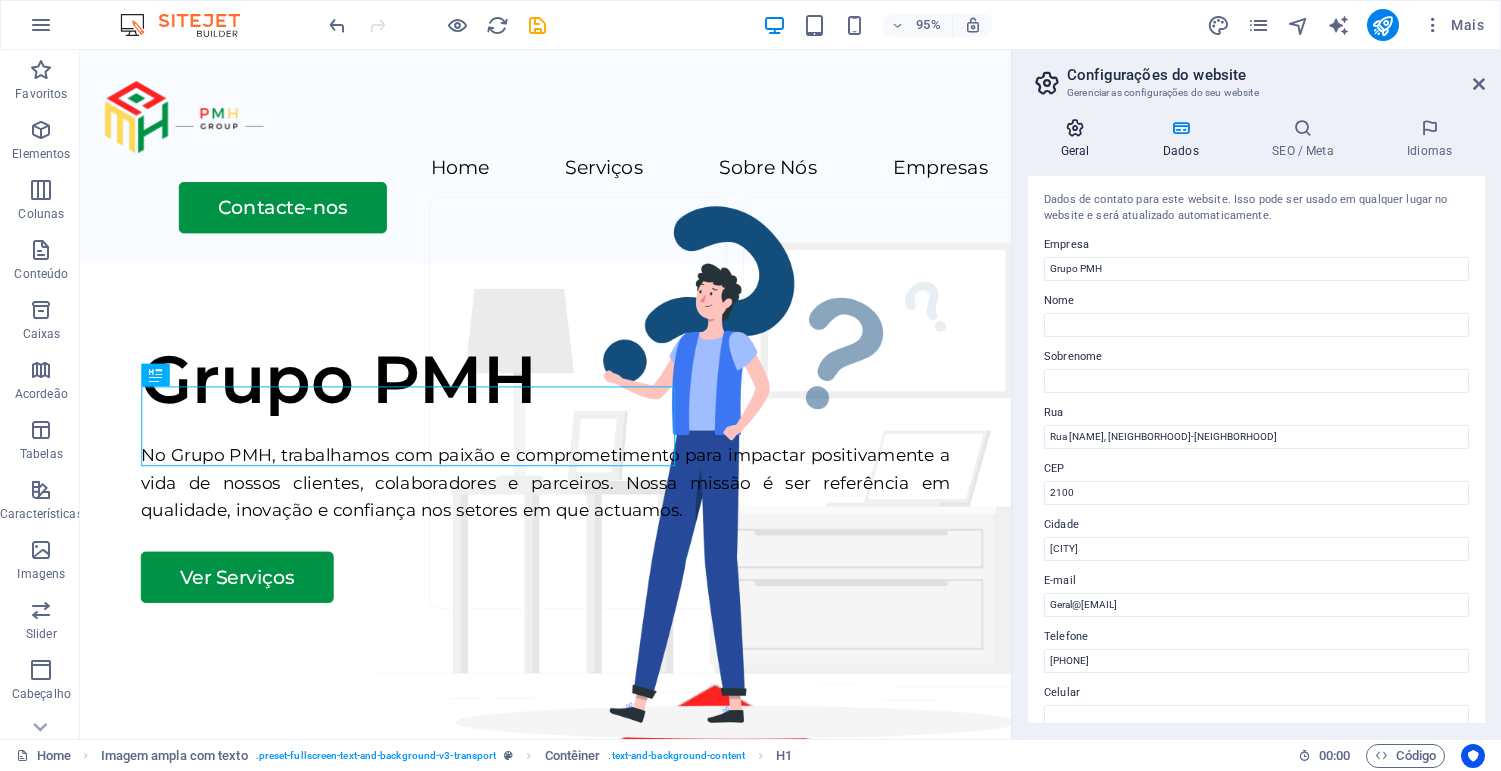 click on "Geral" at bounding box center [1079, 139] 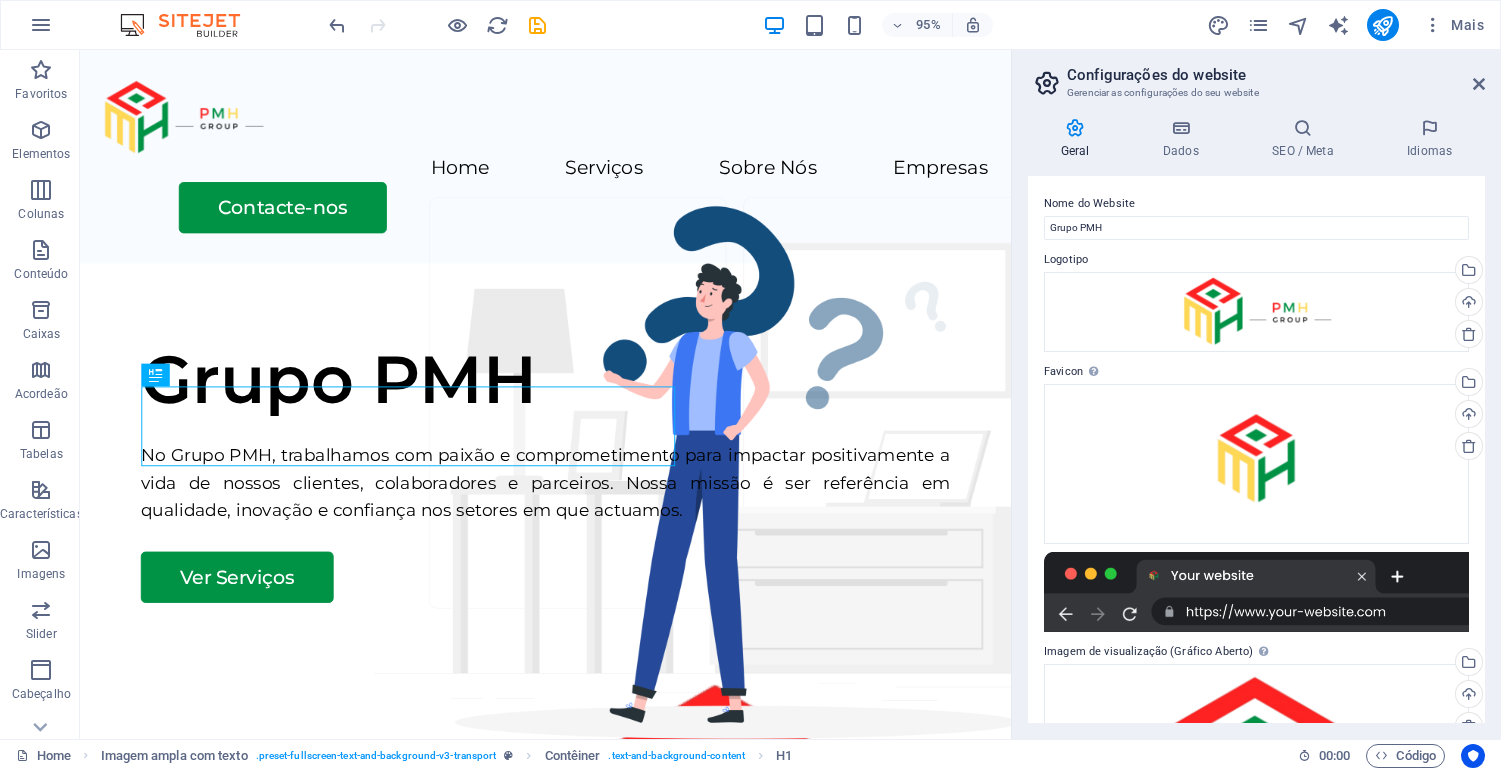 click on "Configurações do website Gerenciar as configurações do seu website" at bounding box center (1258, 76) 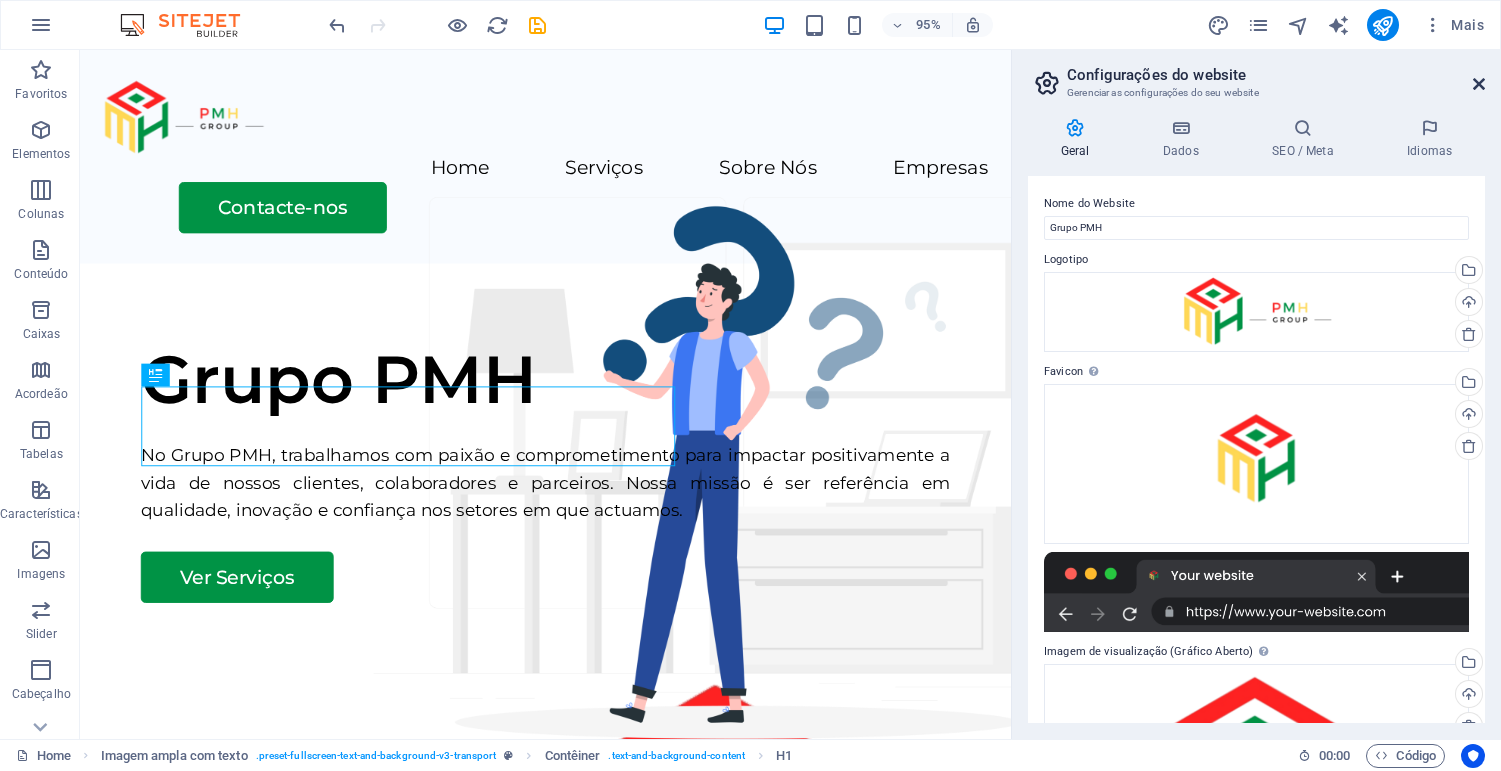 click at bounding box center [1479, 84] 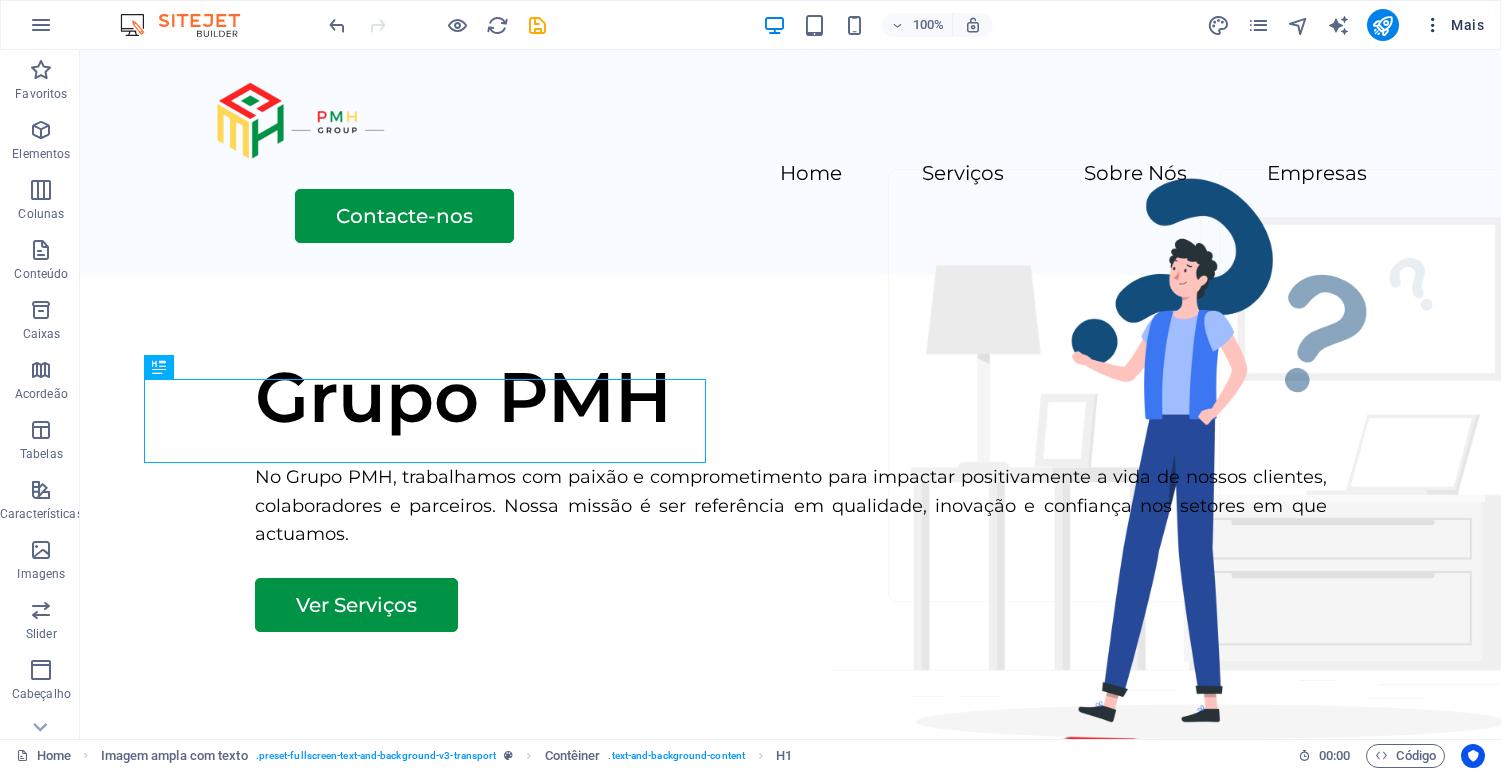 click on "Mais" at bounding box center [1453, 25] 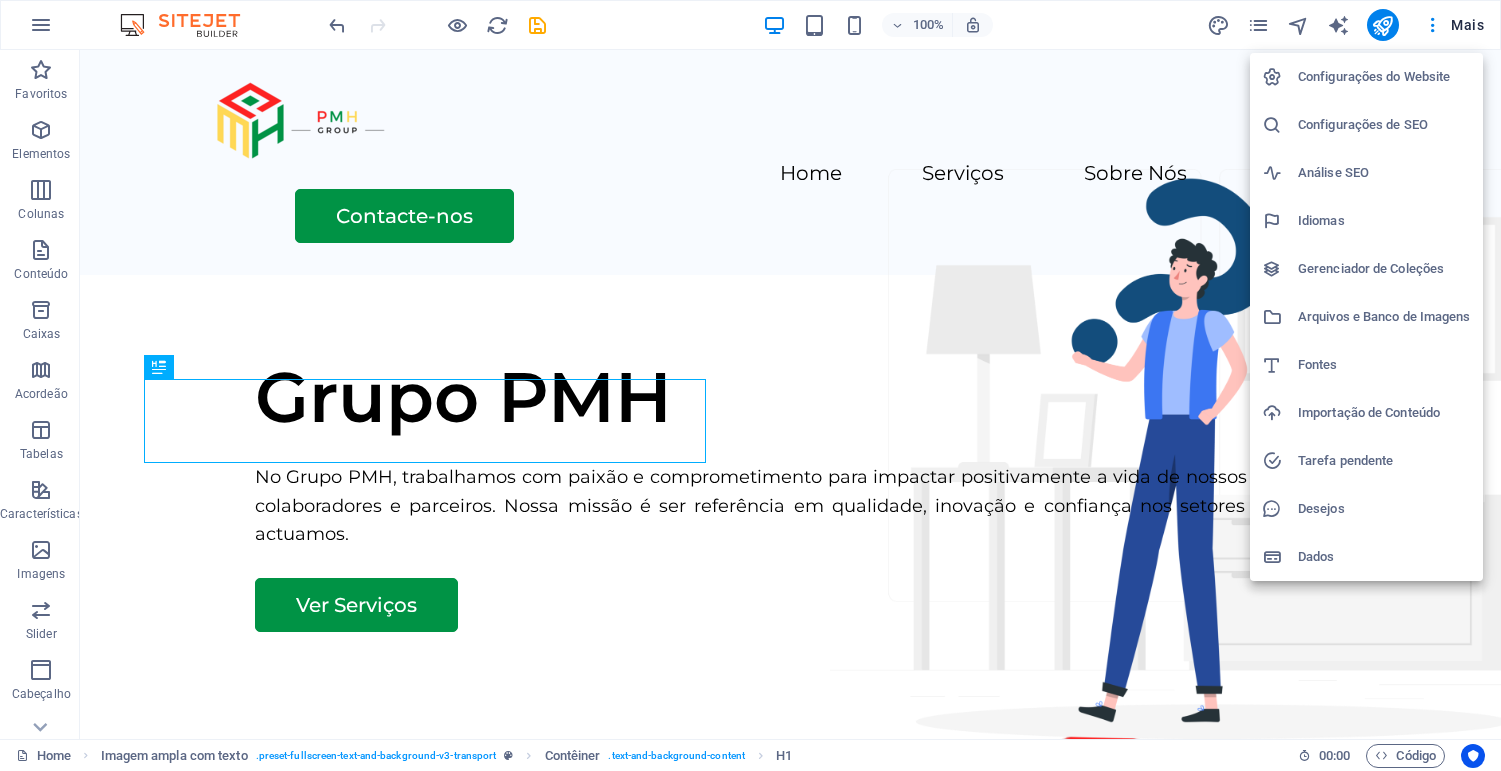 click at bounding box center [750, 385] 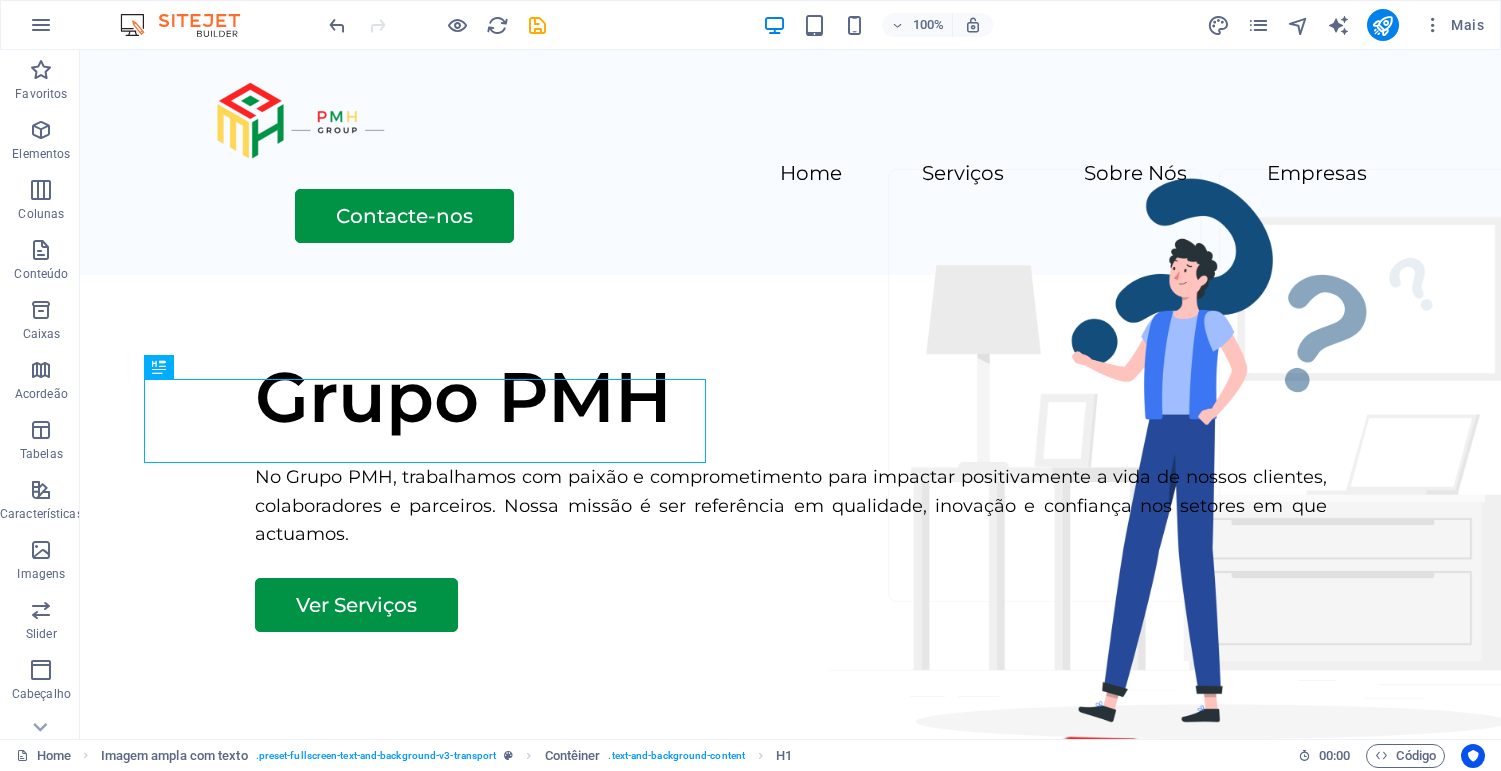 click on "Configurações do Website Configurações de SEO Análise SEO Idiomas Gerenciador de Coleções Arquivos e Banco de Imagens Fontes Importação de Conteúdo Tarefa pendente Desejos Dados" at bounding box center [750, 391] 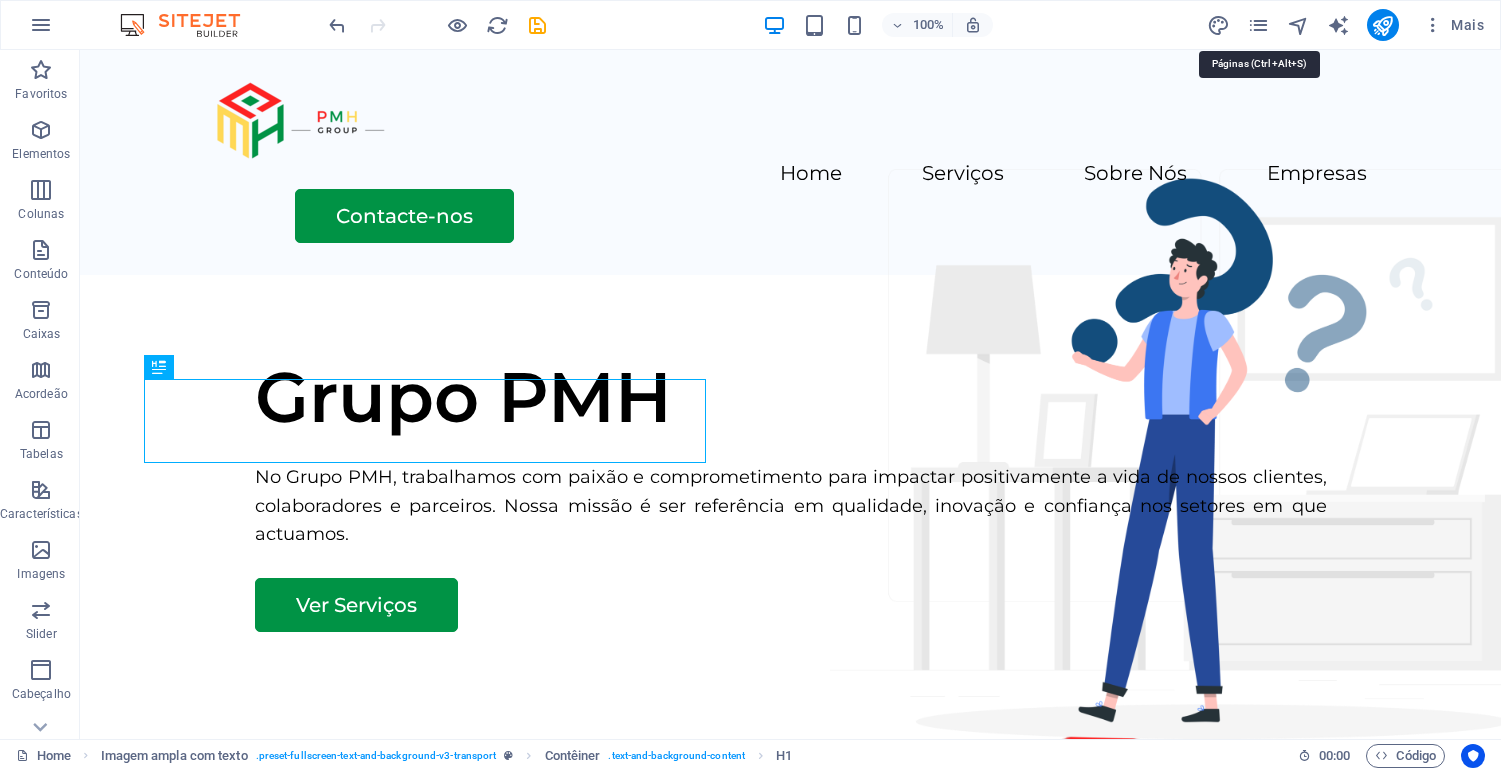 click at bounding box center (1258, 25) 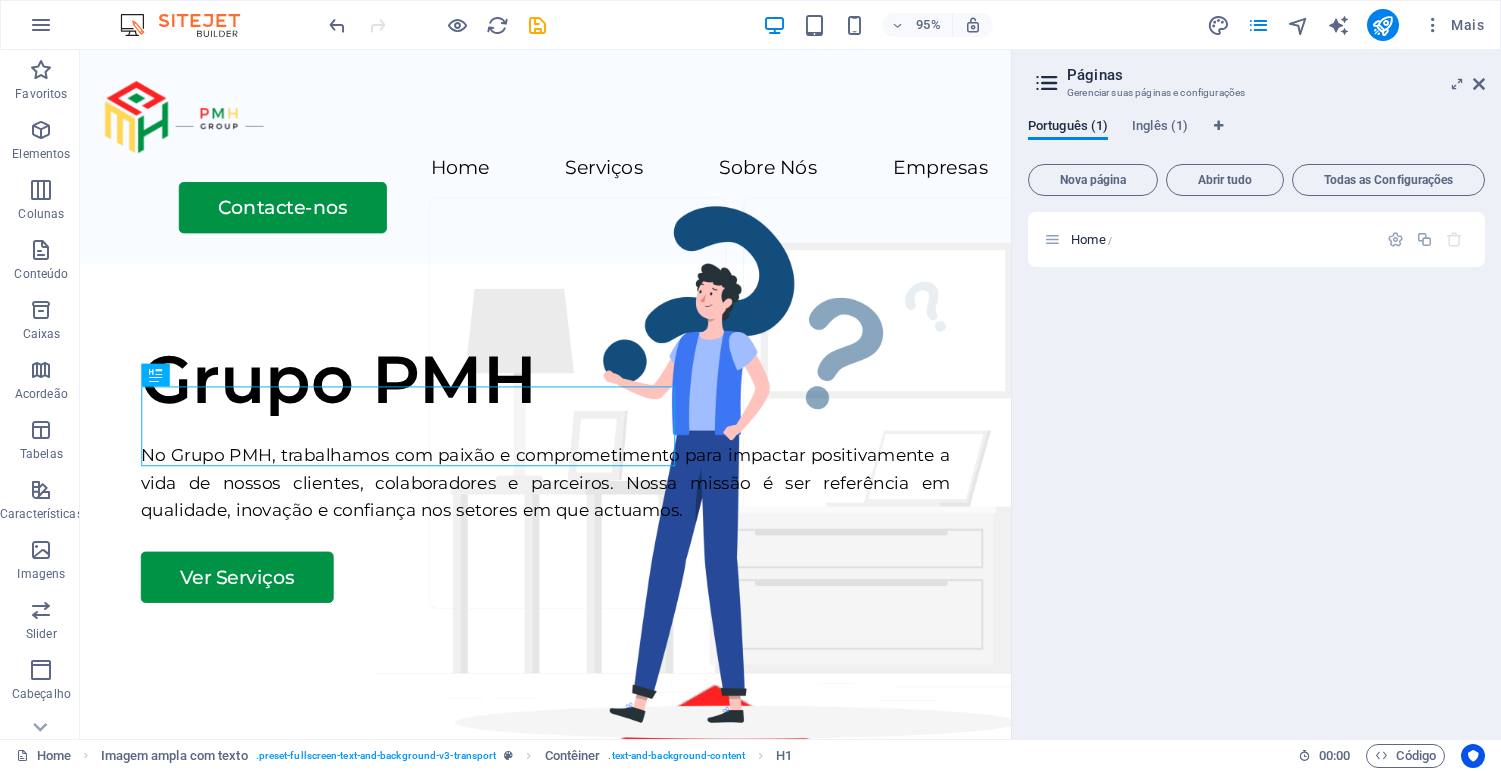 click on "Português (1) Inglês (1)" at bounding box center [1256, 137] 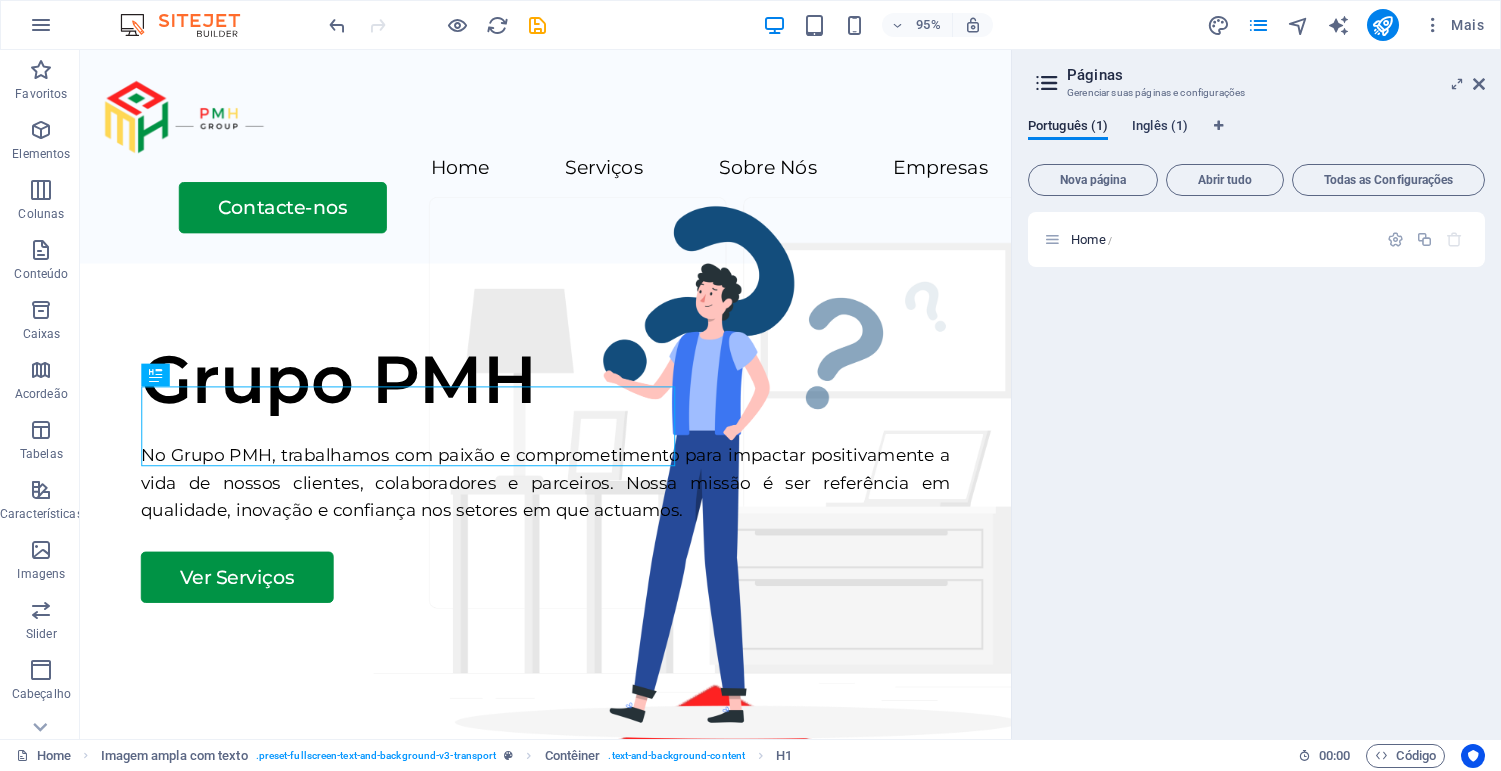 click on "Inglês (1)" at bounding box center (1160, 128) 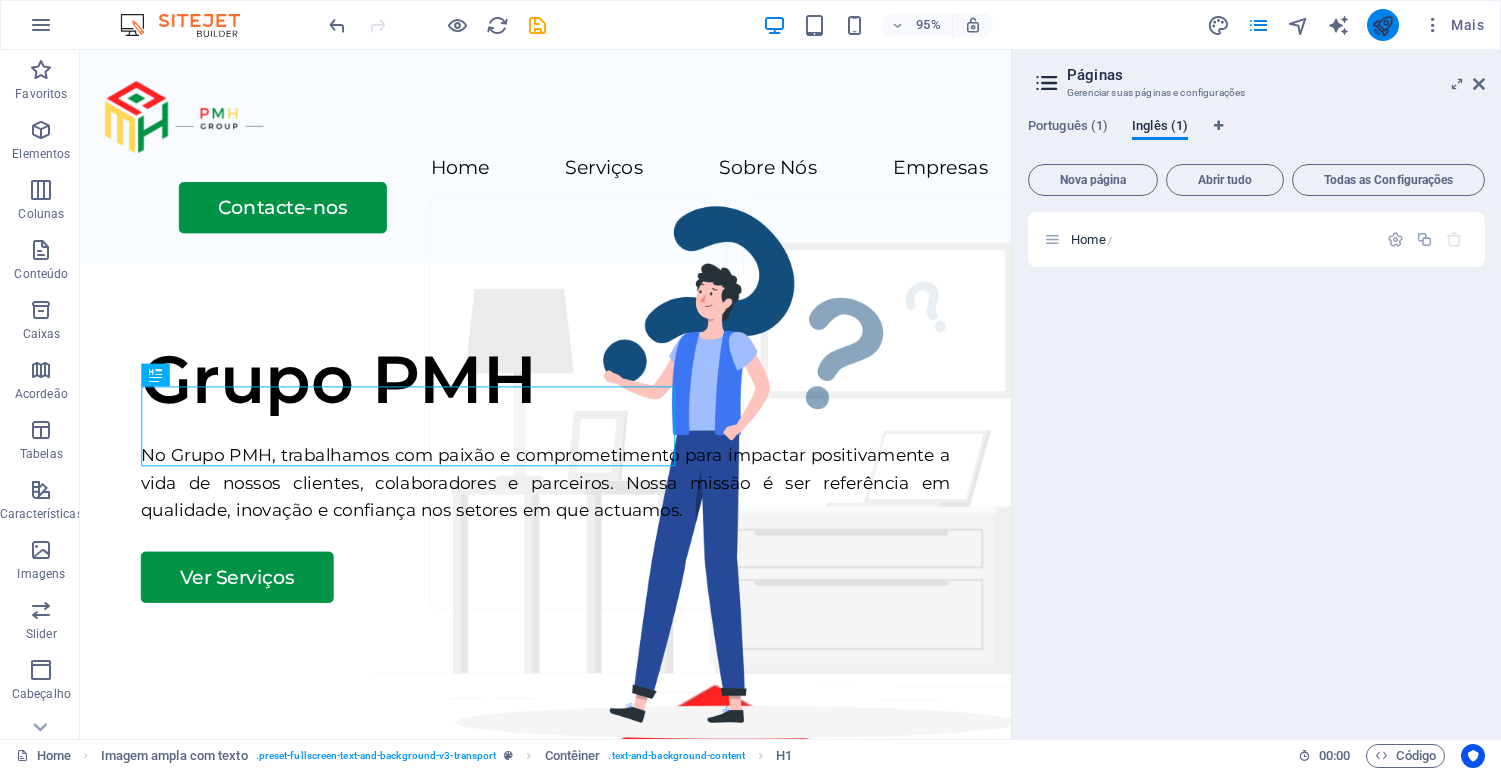 click at bounding box center [1382, 25] 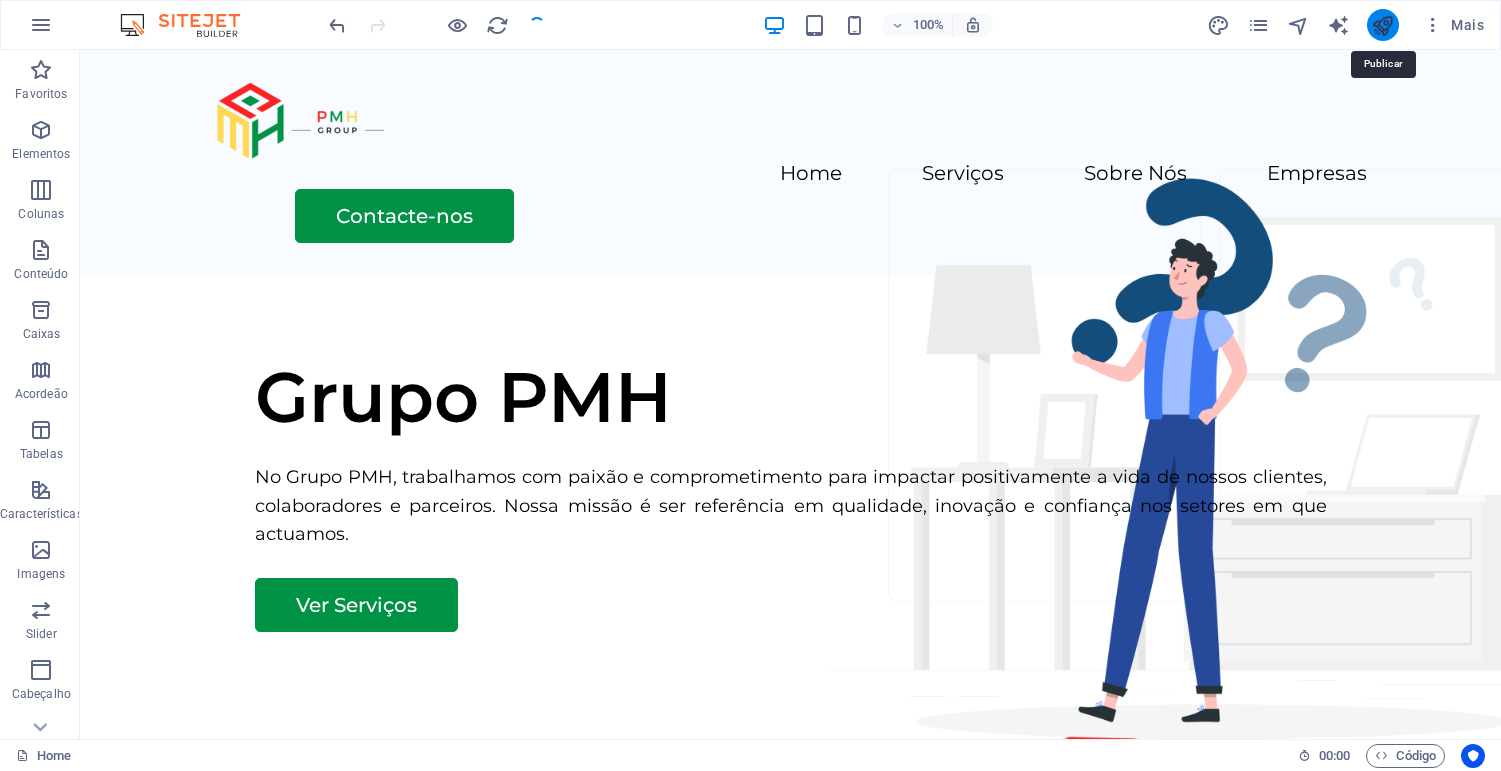 click at bounding box center [1382, 25] 